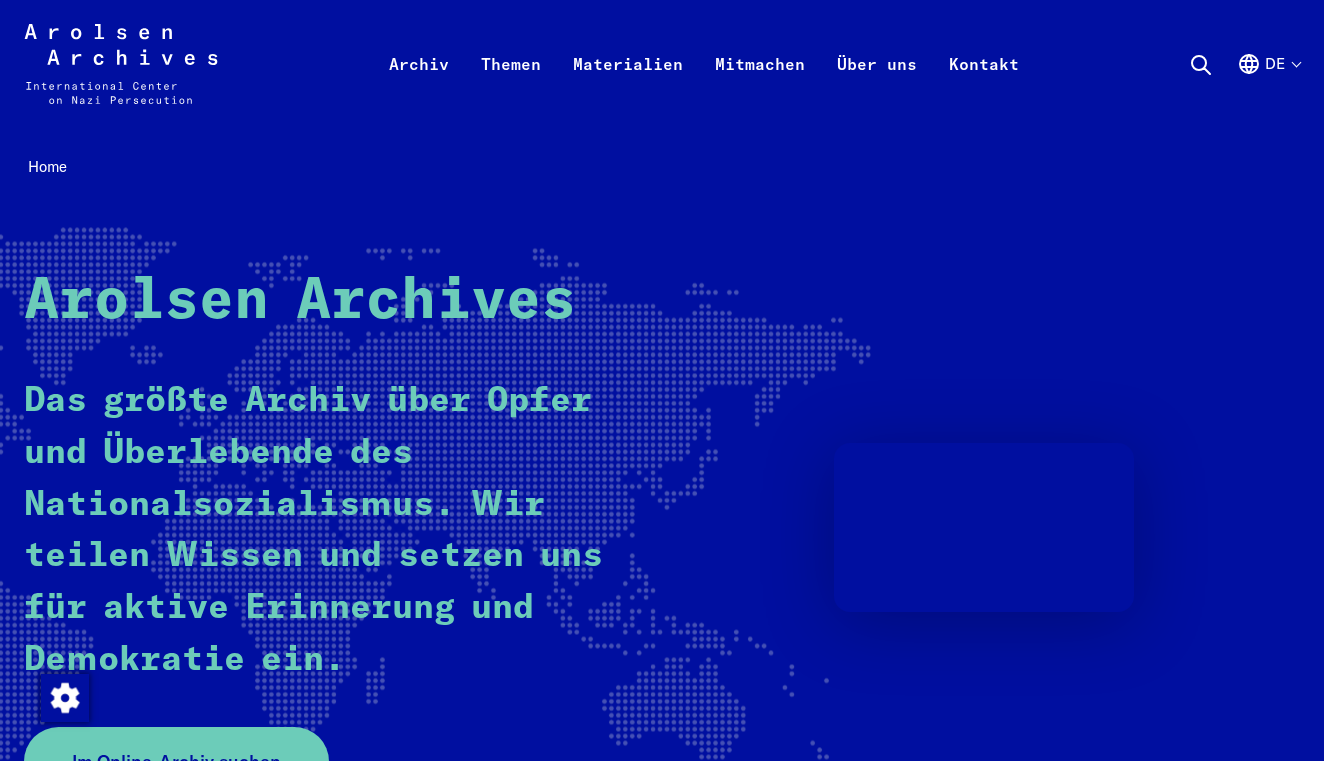 scroll, scrollTop: 0, scrollLeft: 0, axis: both 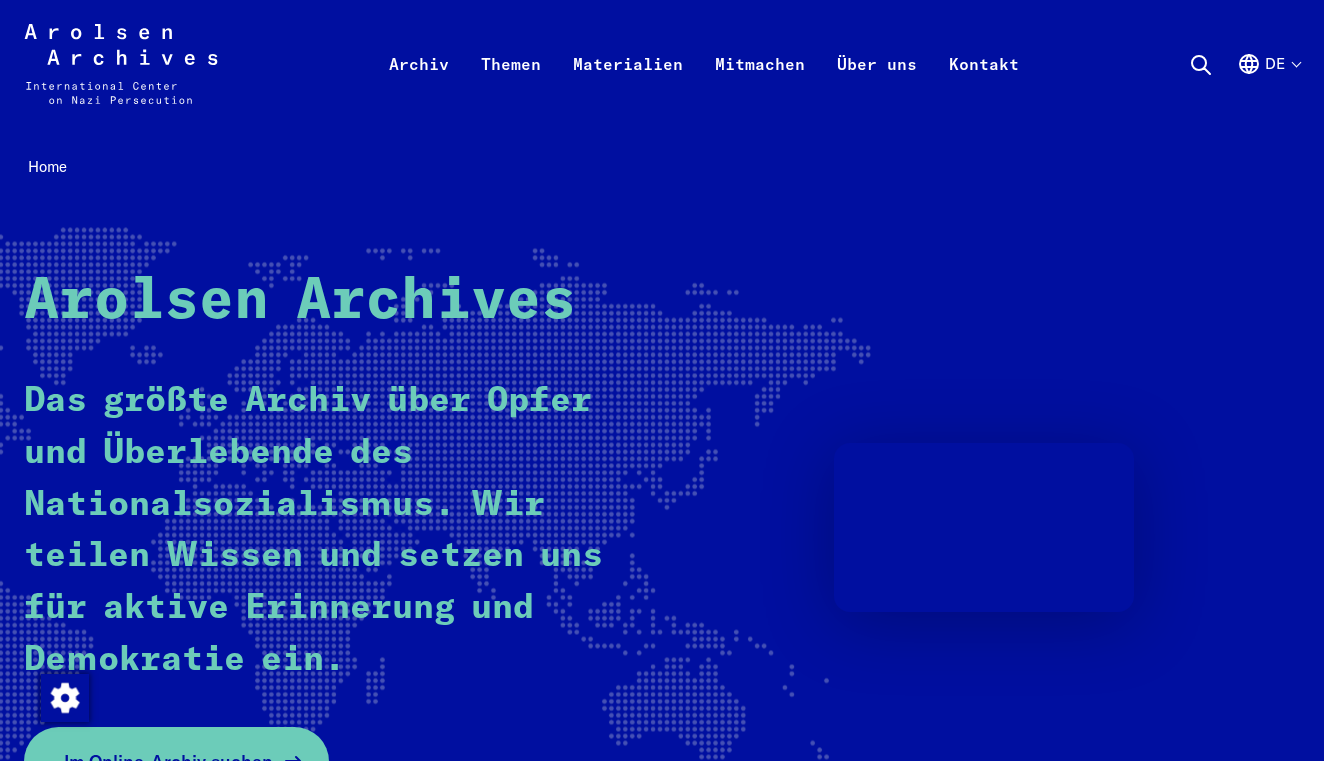 click on "Im Online-Archiv suchen" at bounding box center (176, 761) 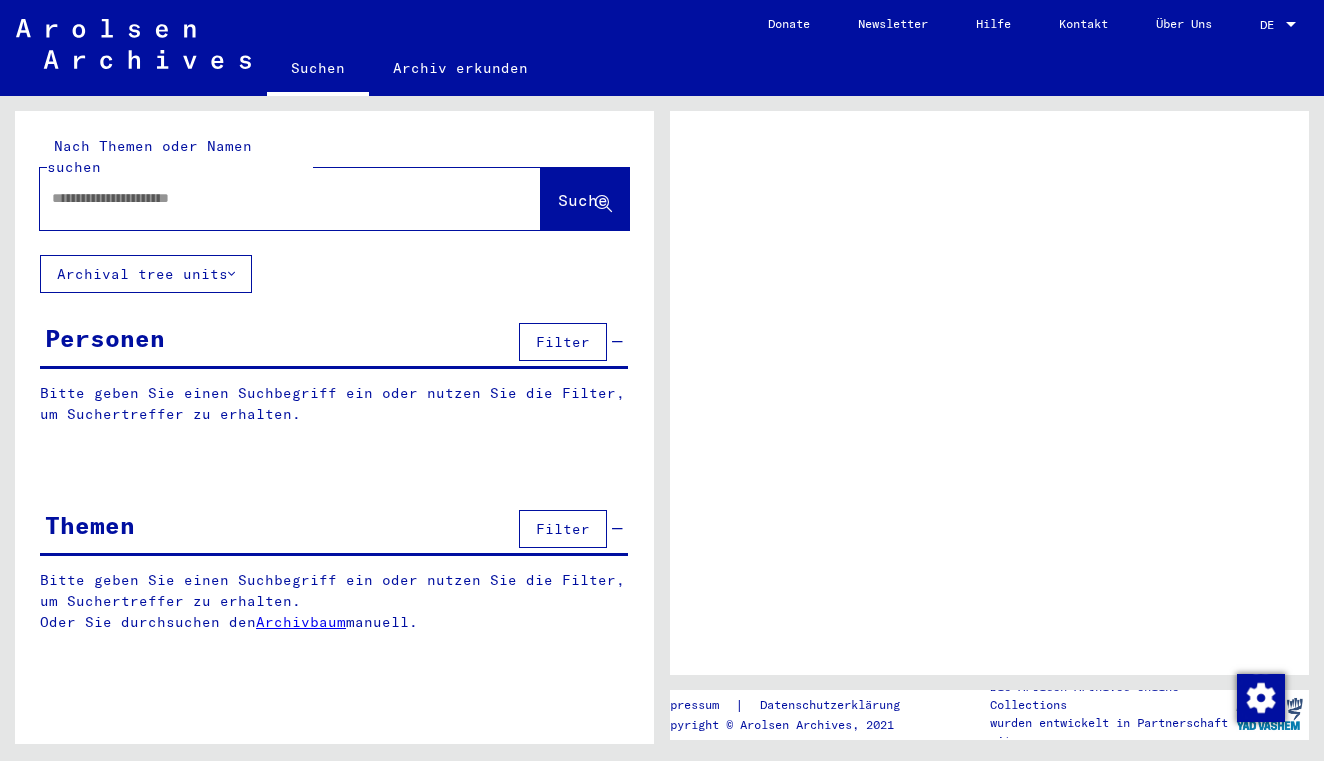 scroll, scrollTop: 0, scrollLeft: 0, axis: both 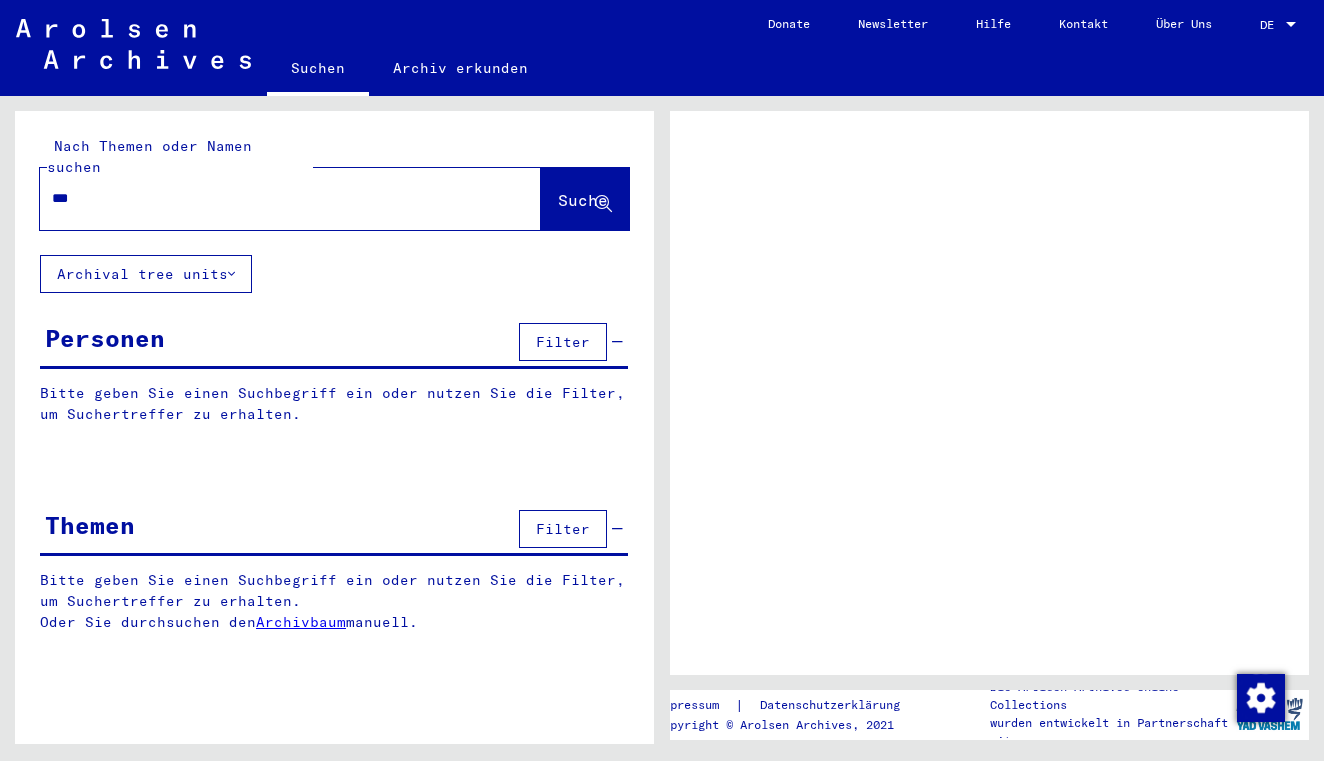 type on "****" 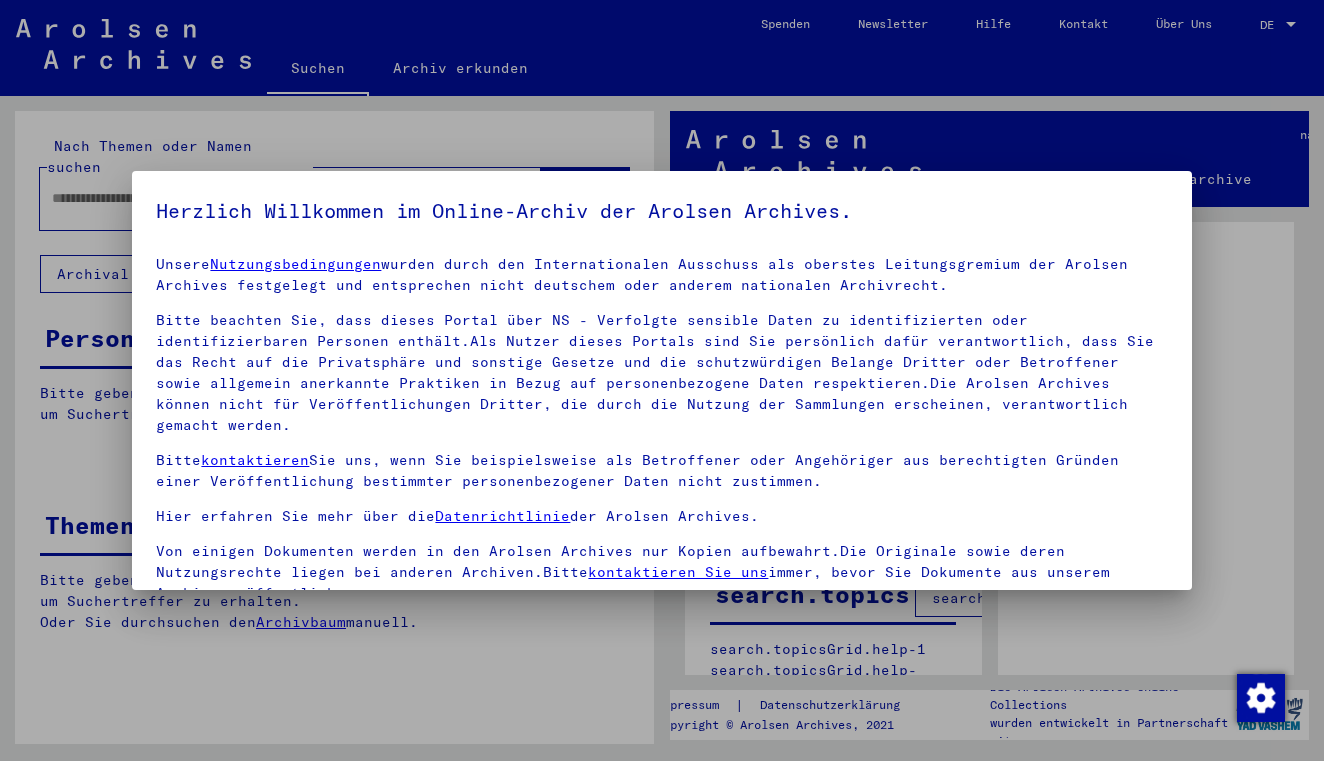scroll, scrollTop: 6, scrollLeft: 0, axis: vertical 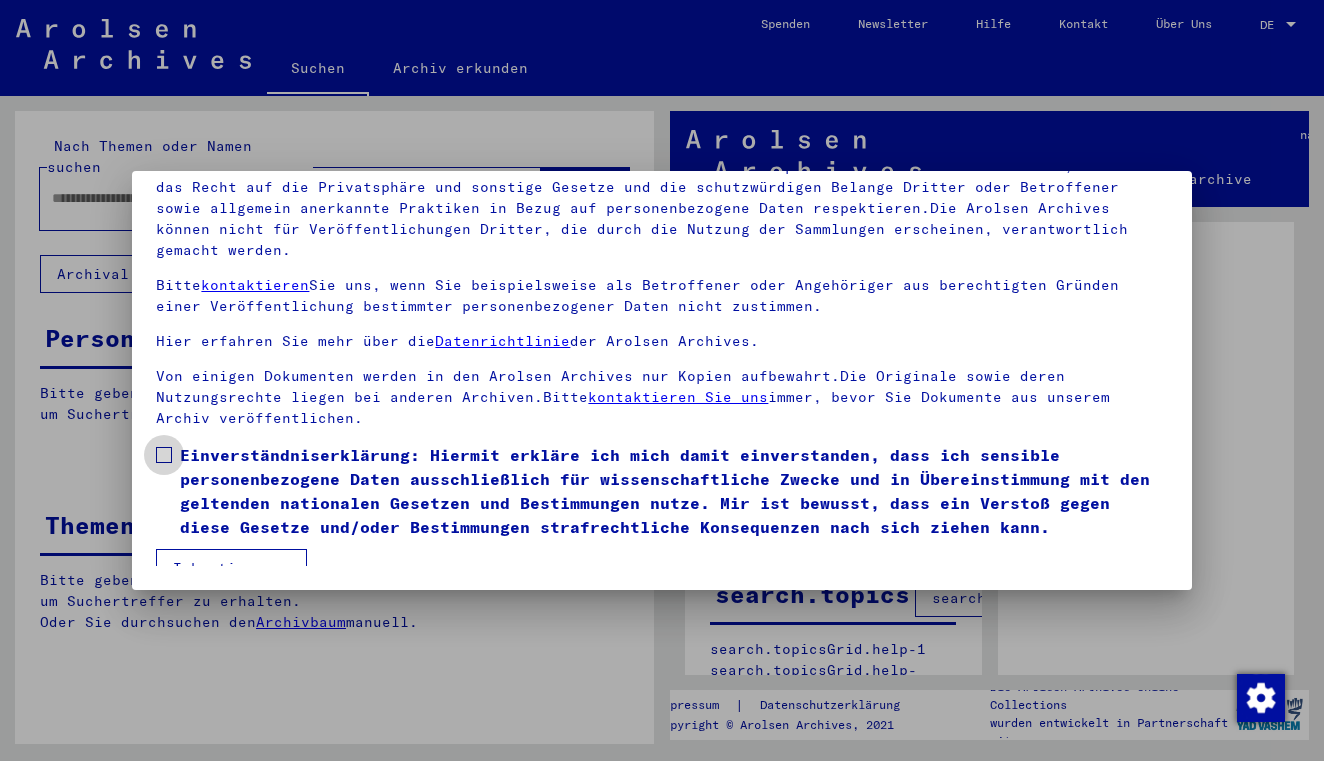 click on "Einverständniserklärung: Hiermit erkläre ich mich damit einverstanden, dass ich sensible personenbezogene Daten ausschließlich für wissenschaftliche Zwecke und in Übereinstimmung mit den geltenden nationalen Gesetzen und Bestimmungen nutze. Mir ist bewusst, dass ein Verstoß gegen diese Gesetze und/oder Bestimmungen strafrechtliche Konsequenzen nach sich ziehen kann." at bounding box center [661, 491] 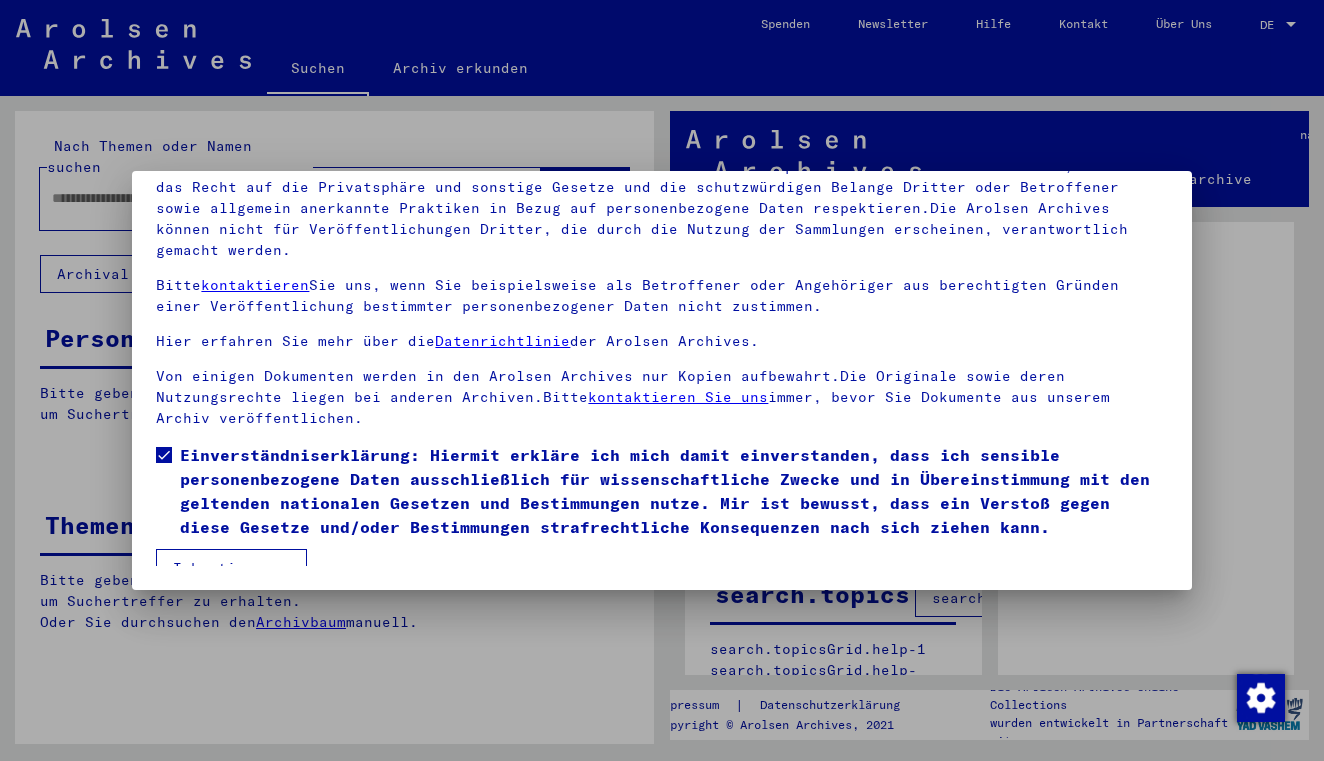 click on "Ich stimme zu" at bounding box center [231, 568] 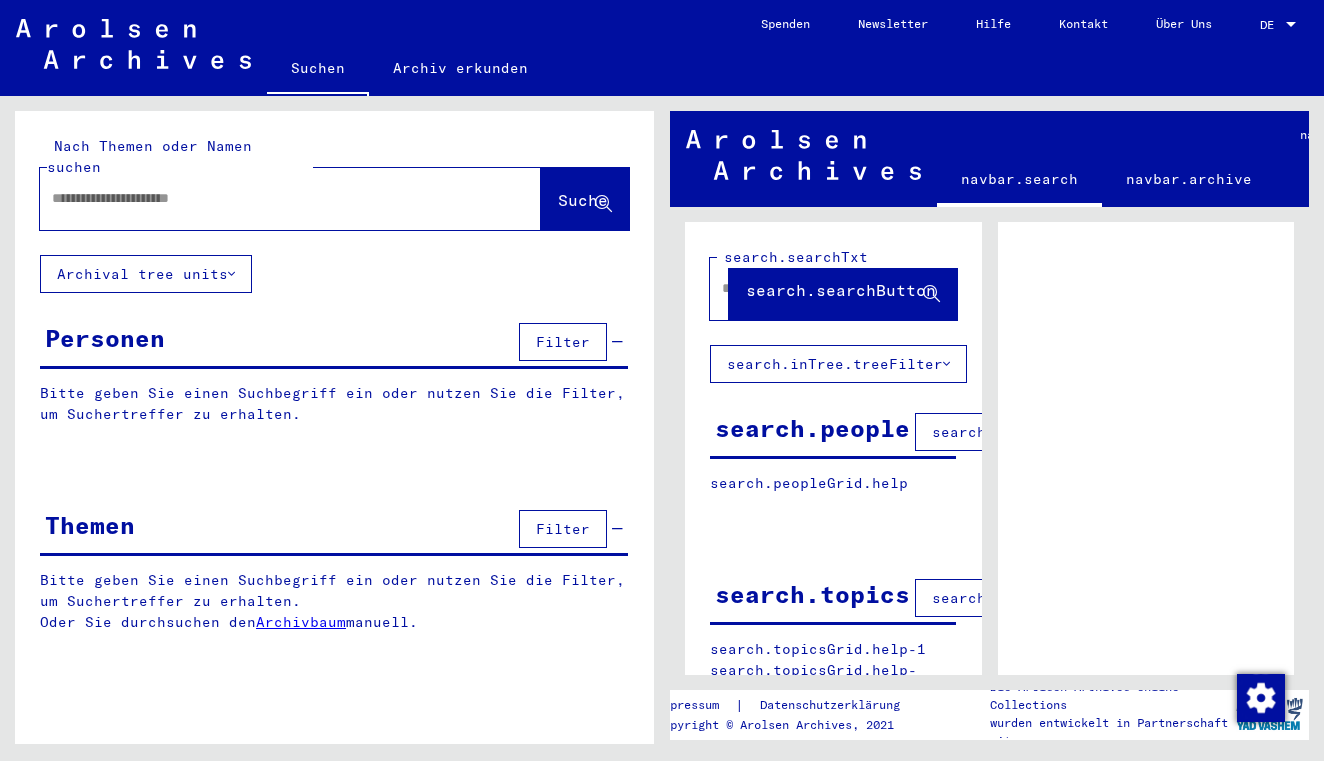 drag, startPoint x: 175, startPoint y: 206, endPoint x: 167, endPoint y: 182, distance: 25.298222 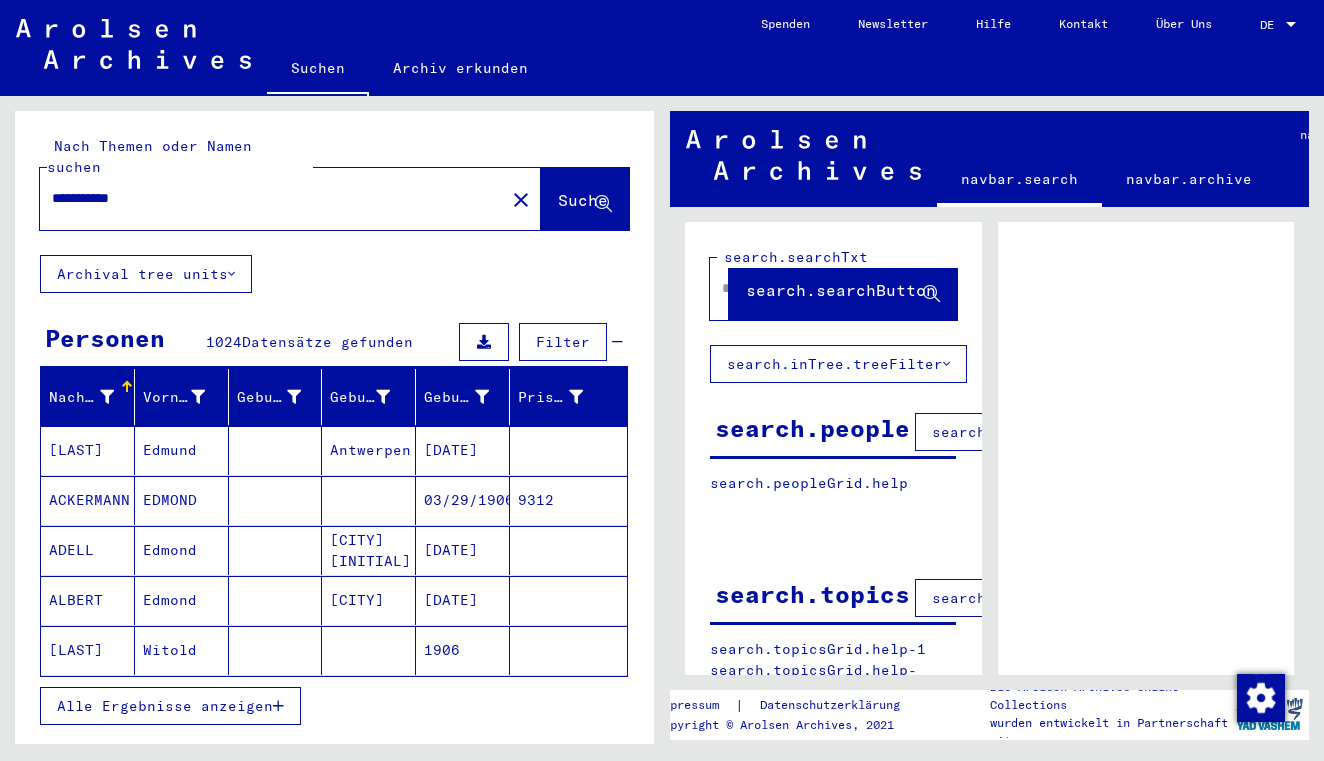 click on "Alle Ergebnisse anzeigen" at bounding box center [170, 706] 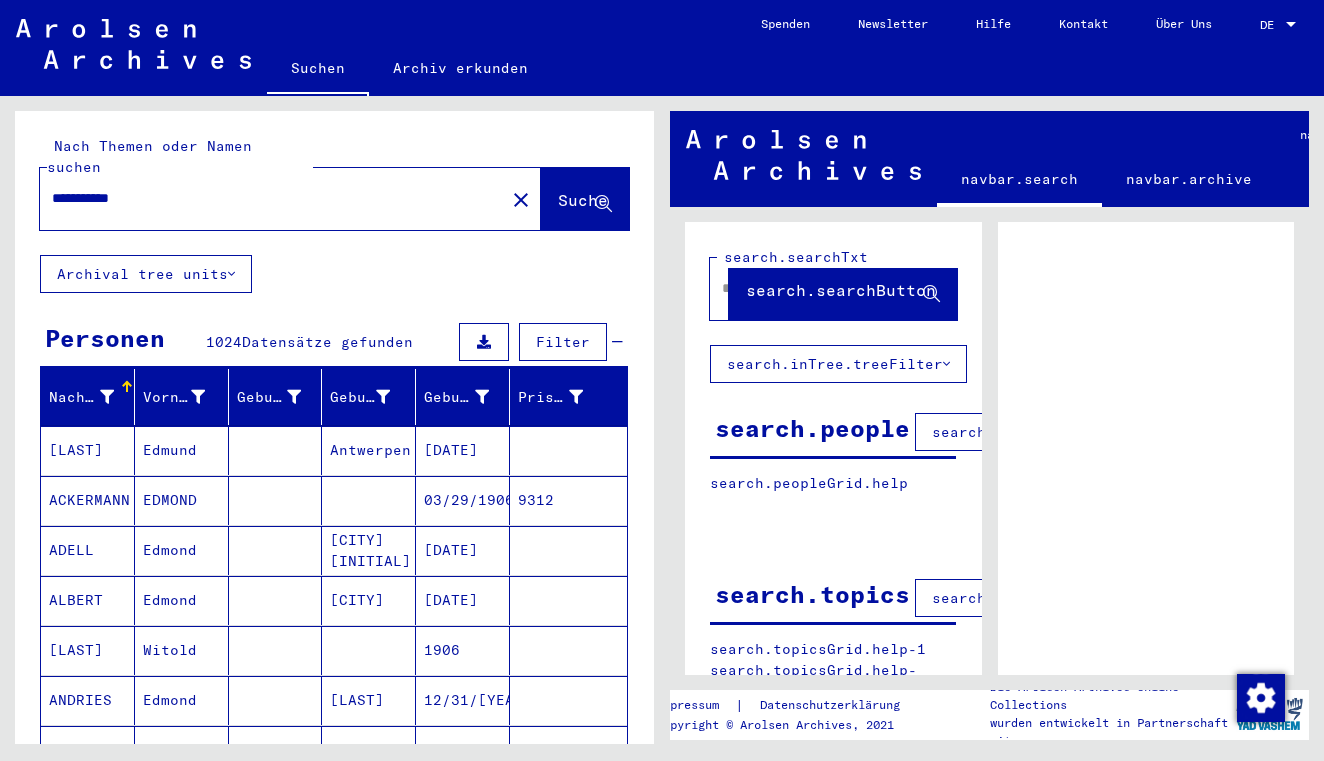 scroll, scrollTop: 0, scrollLeft: 0, axis: both 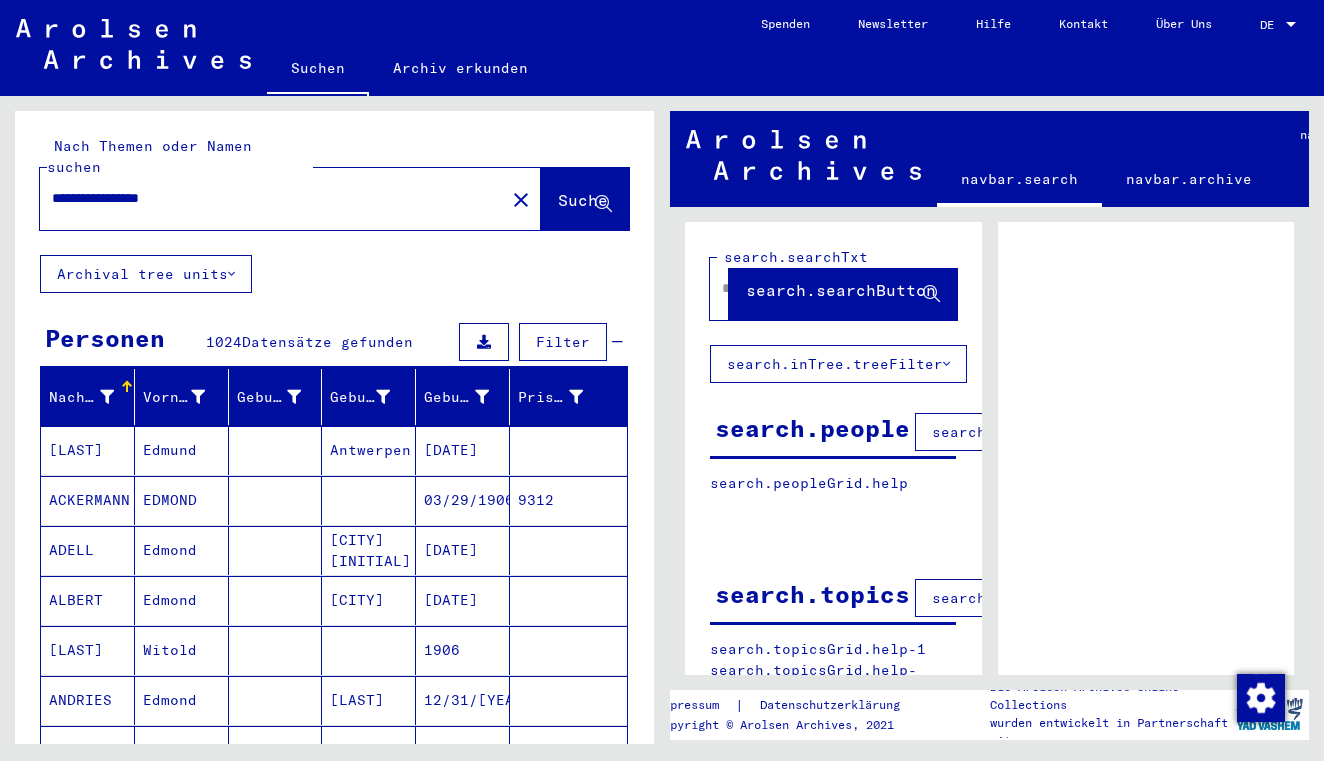 type on "**********" 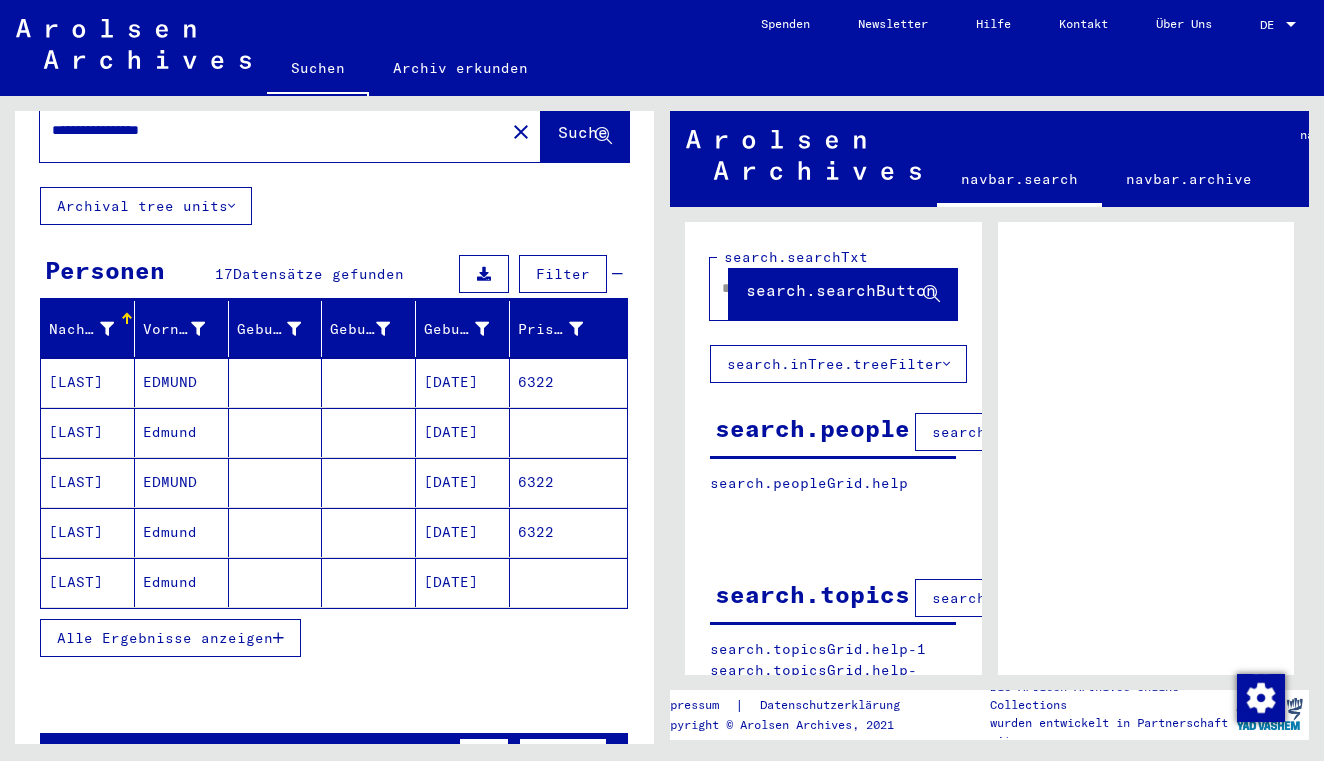 scroll, scrollTop: 69, scrollLeft: 0, axis: vertical 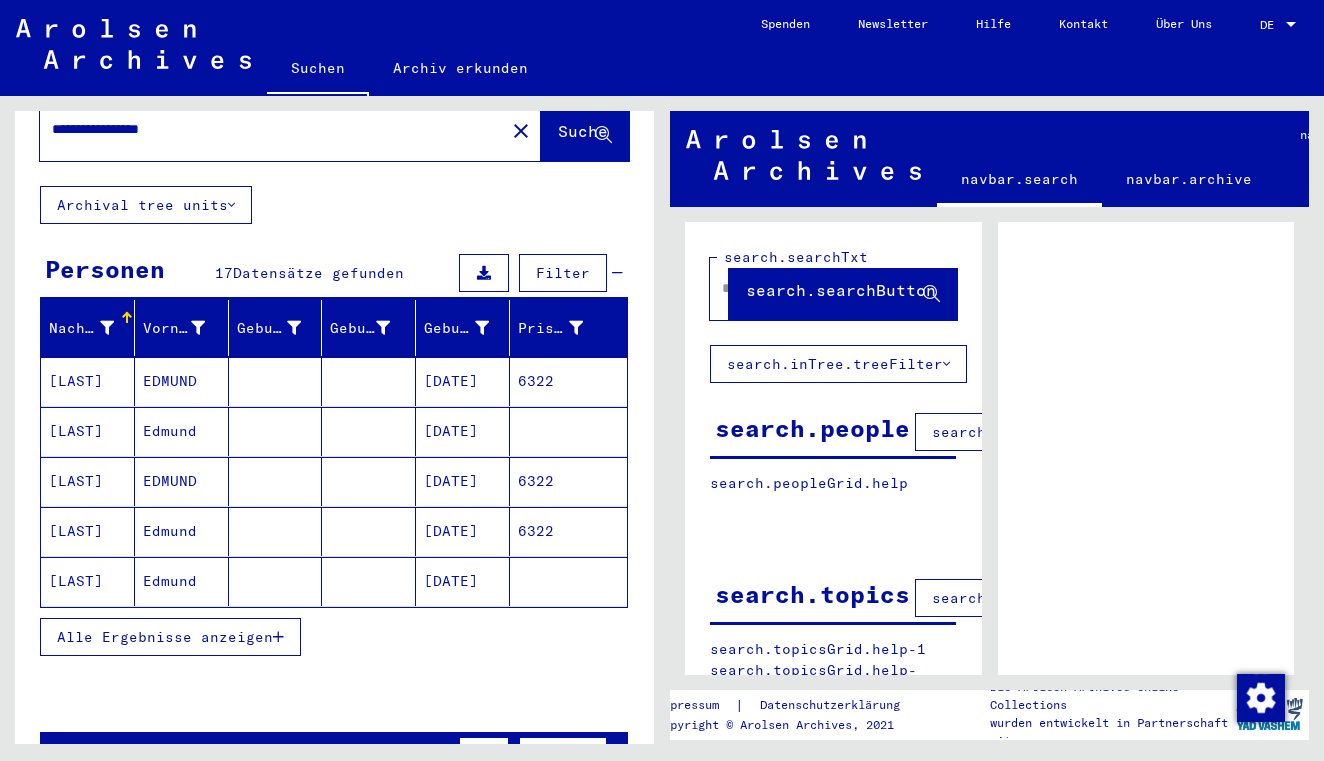 click on "Alle Ergebnisse anzeigen" at bounding box center [165, 637] 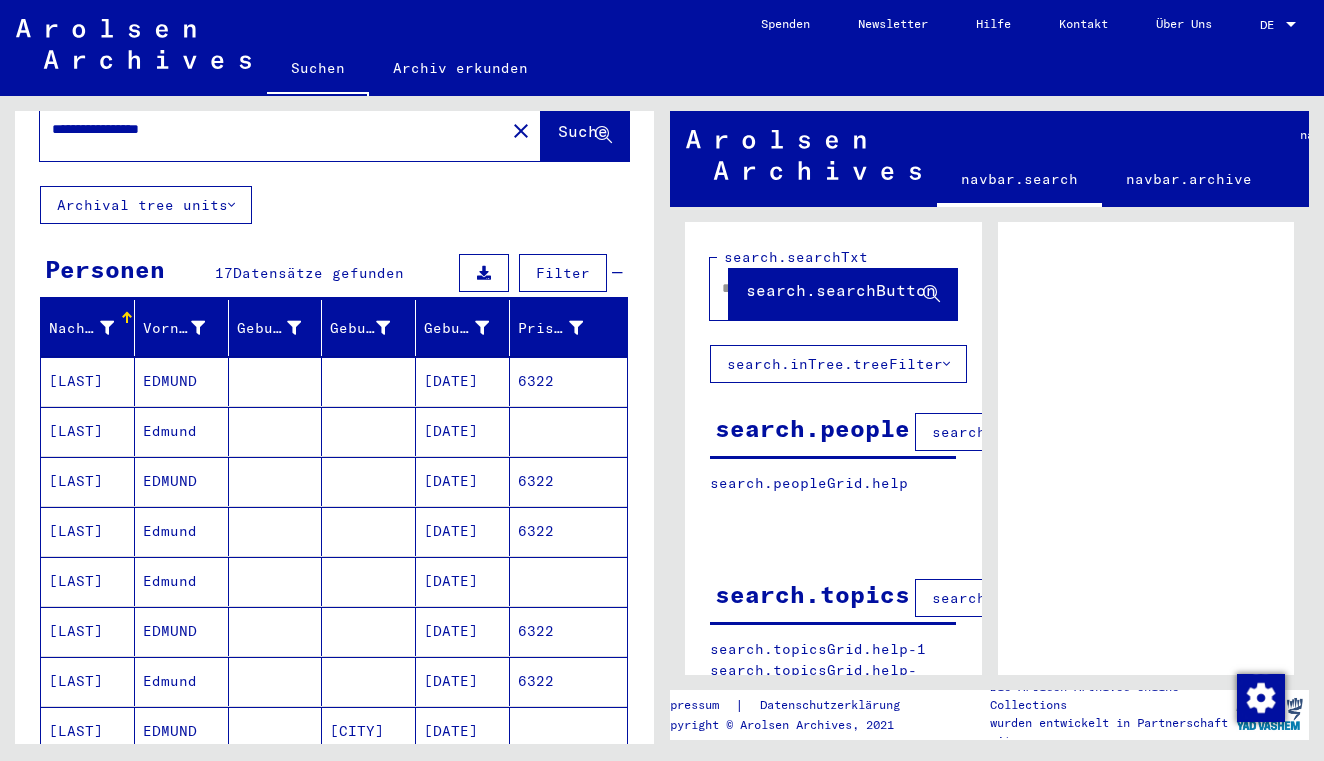 click on "[LAST]" at bounding box center [88, 431] 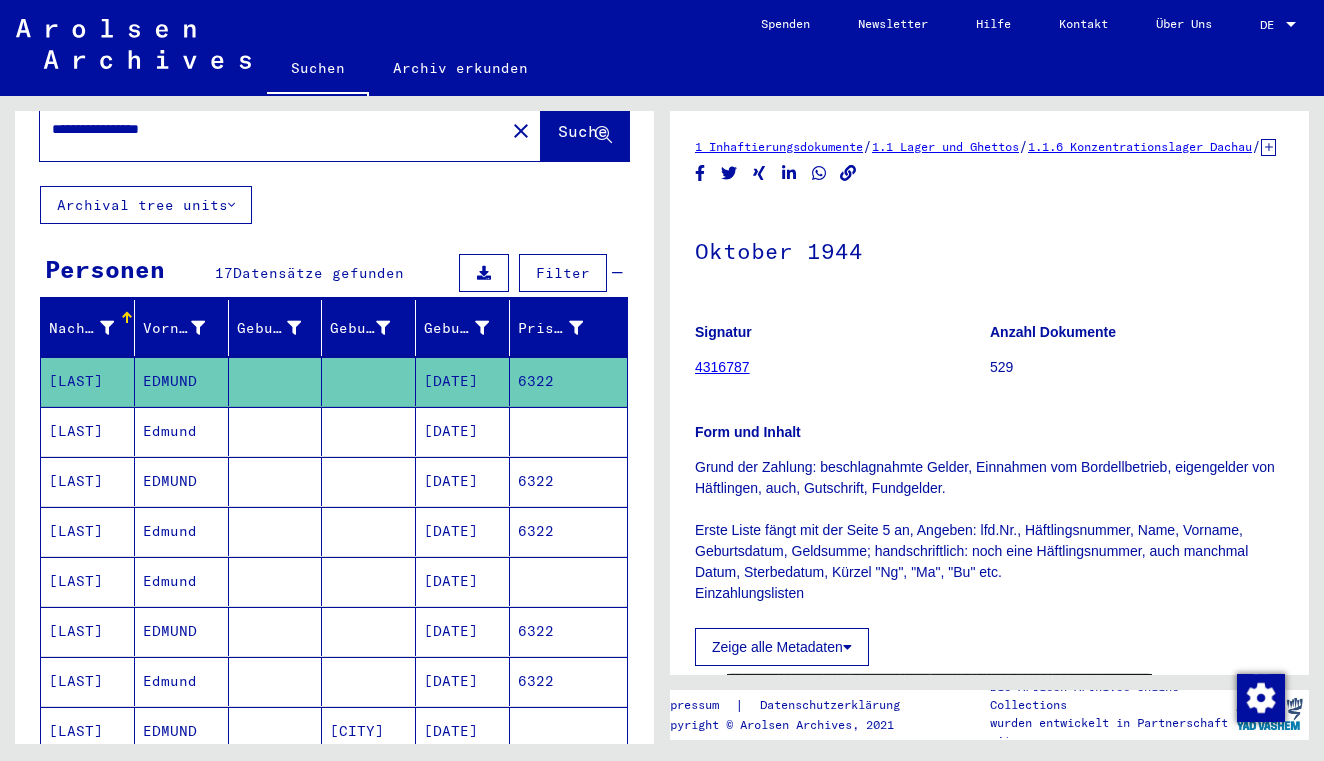 scroll, scrollTop: 0, scrollLeft: 0, axis: both 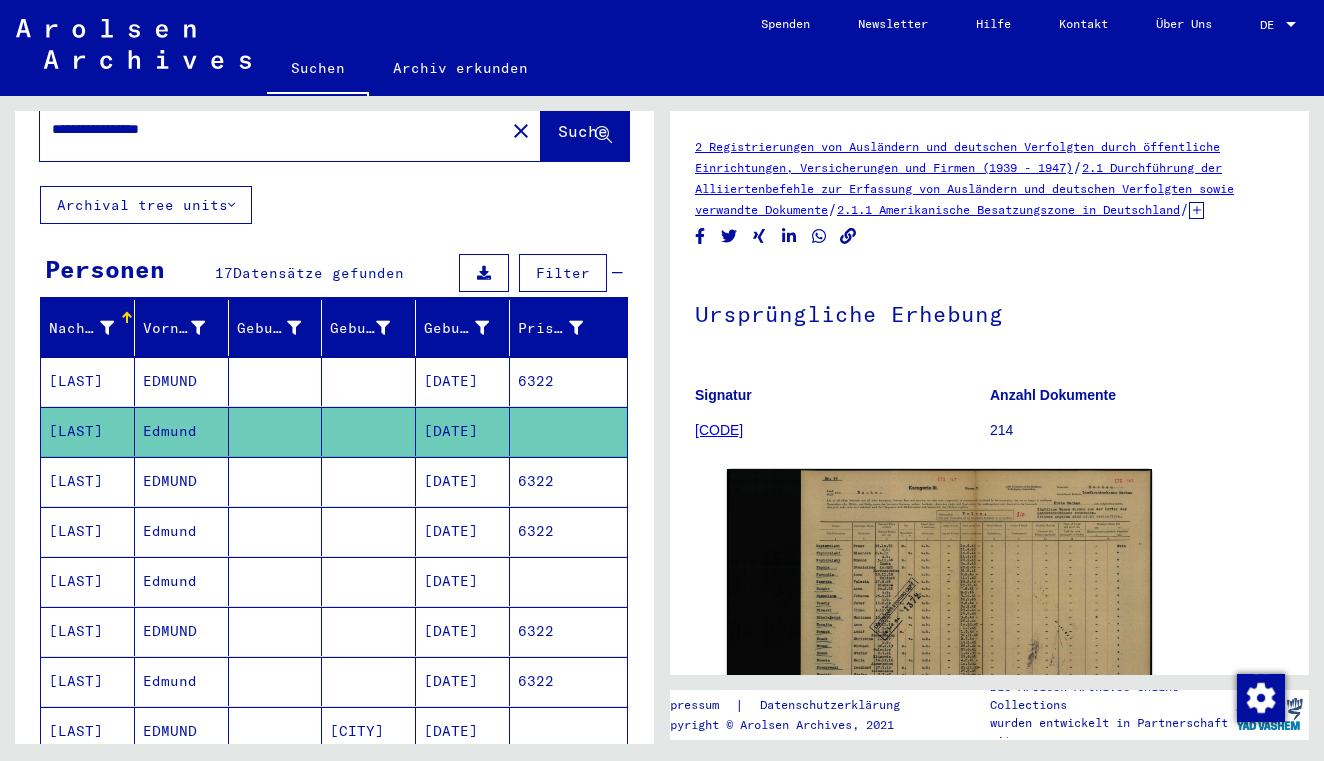 click on "EDMUND" at bounding box center (182, 531) 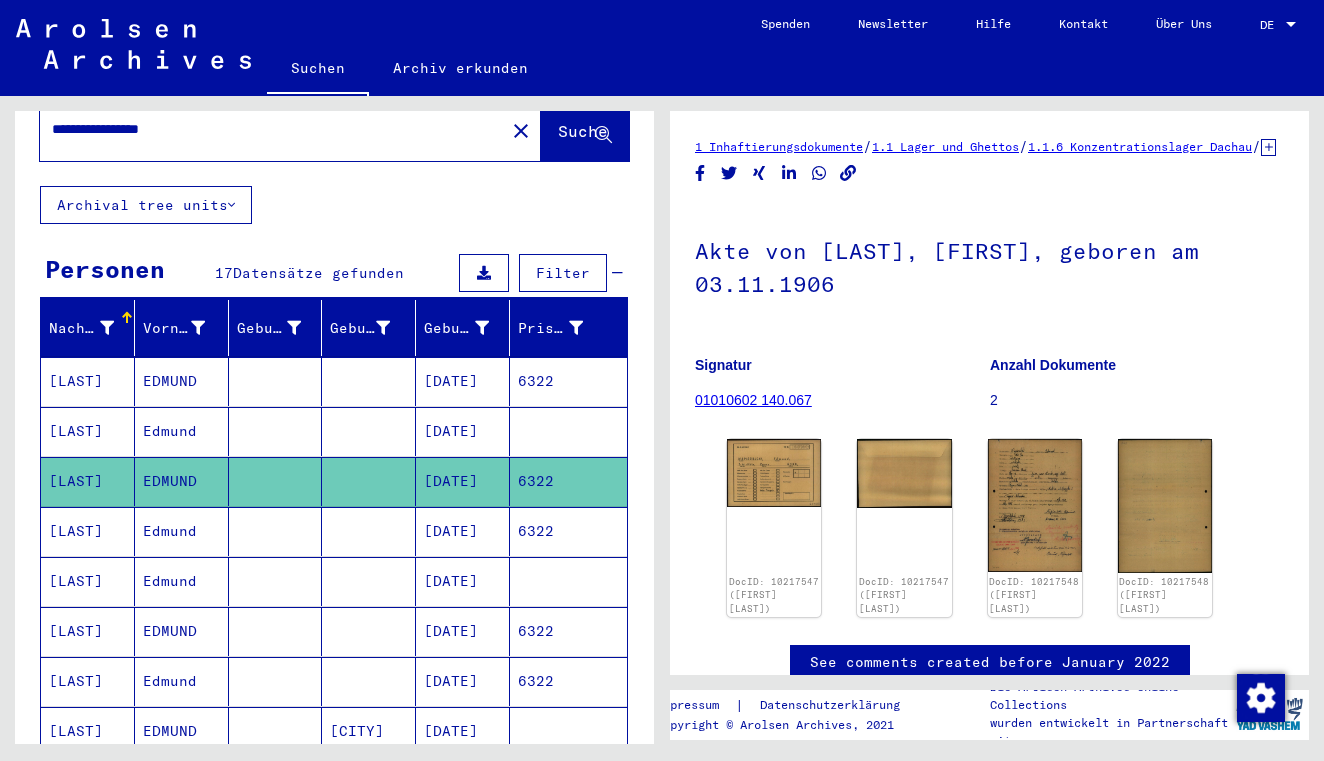 scroll, scrollTop: 0, scrollLeft: 0, axis: both 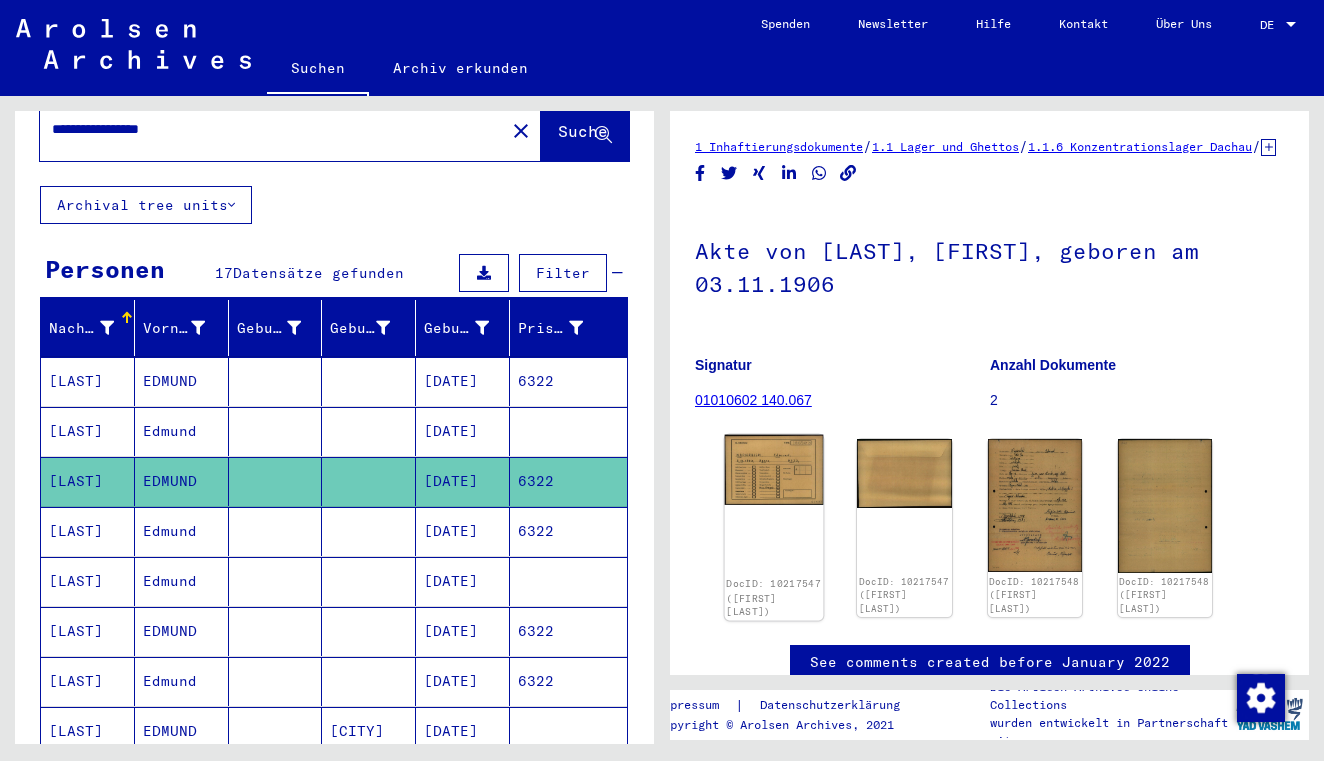 click 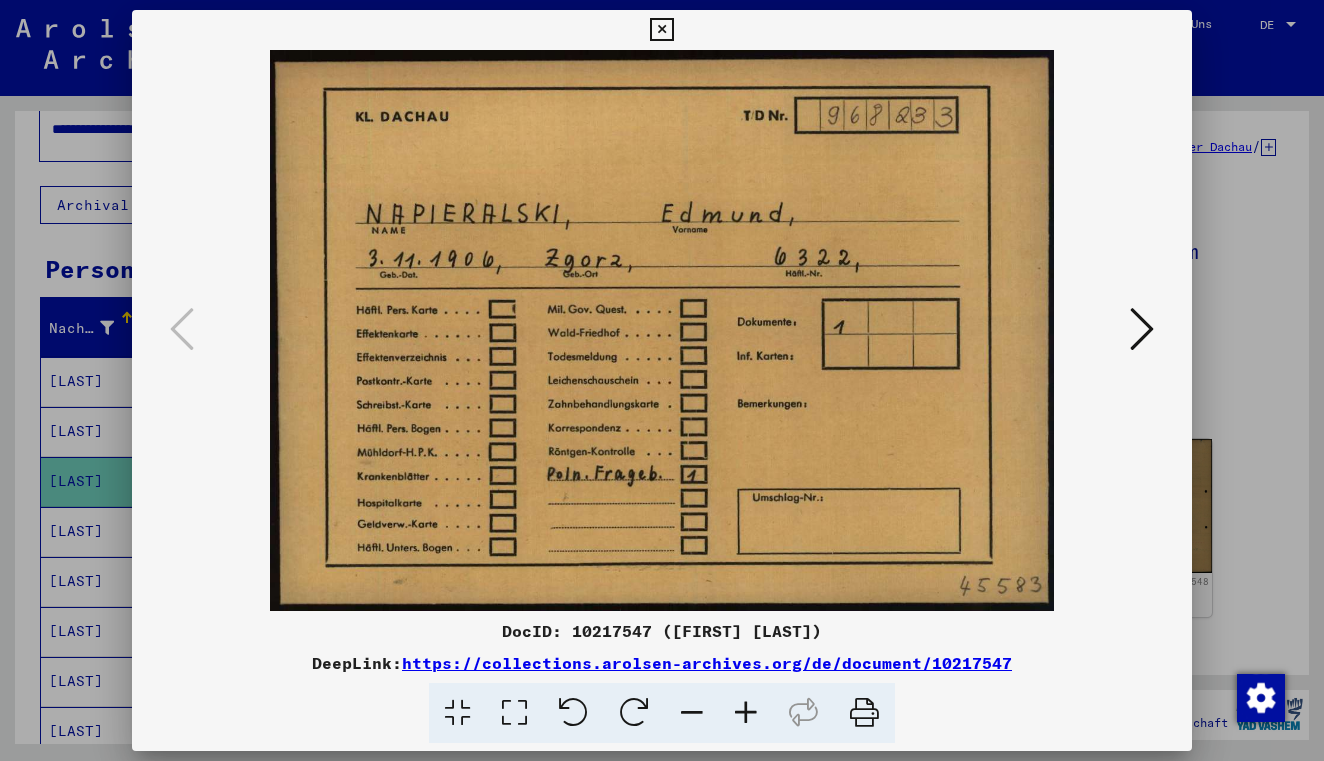 click at bounding box center (661, 330) 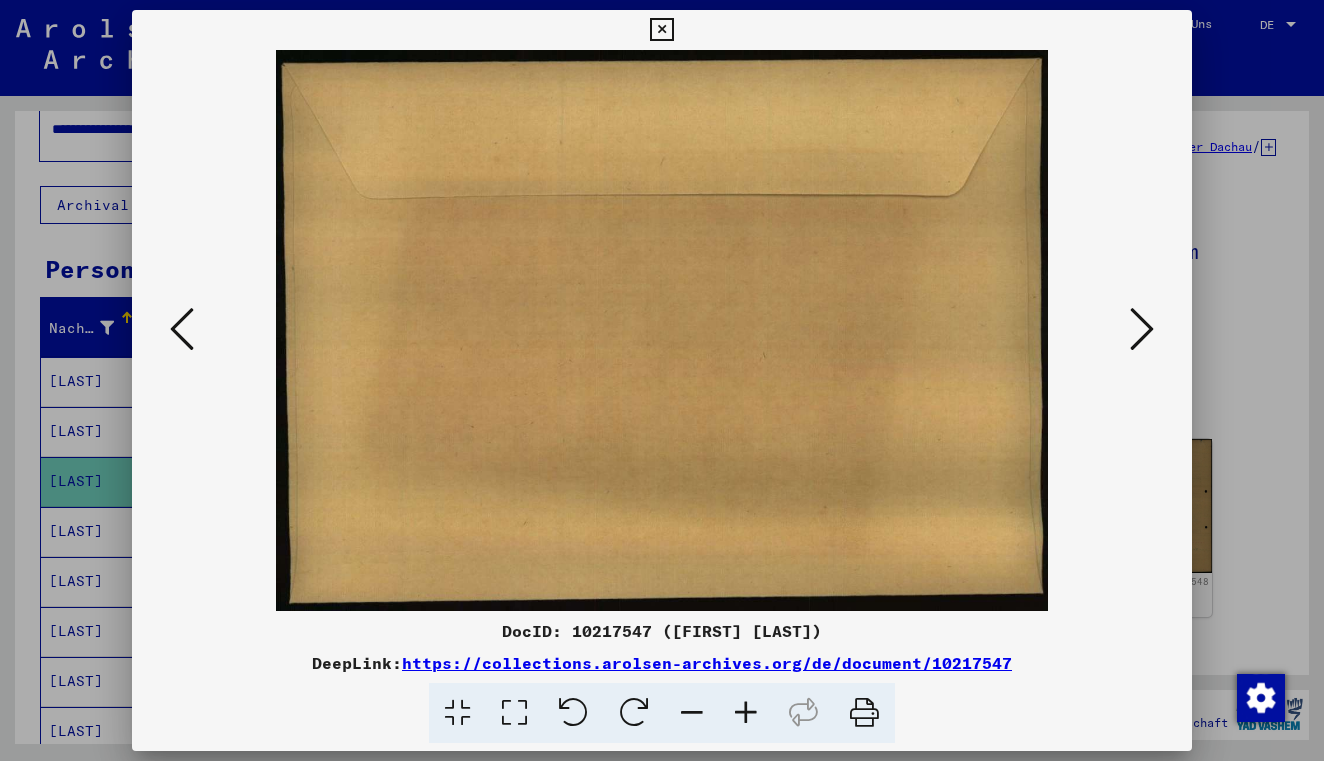 click at bounding box center (1142, 330) 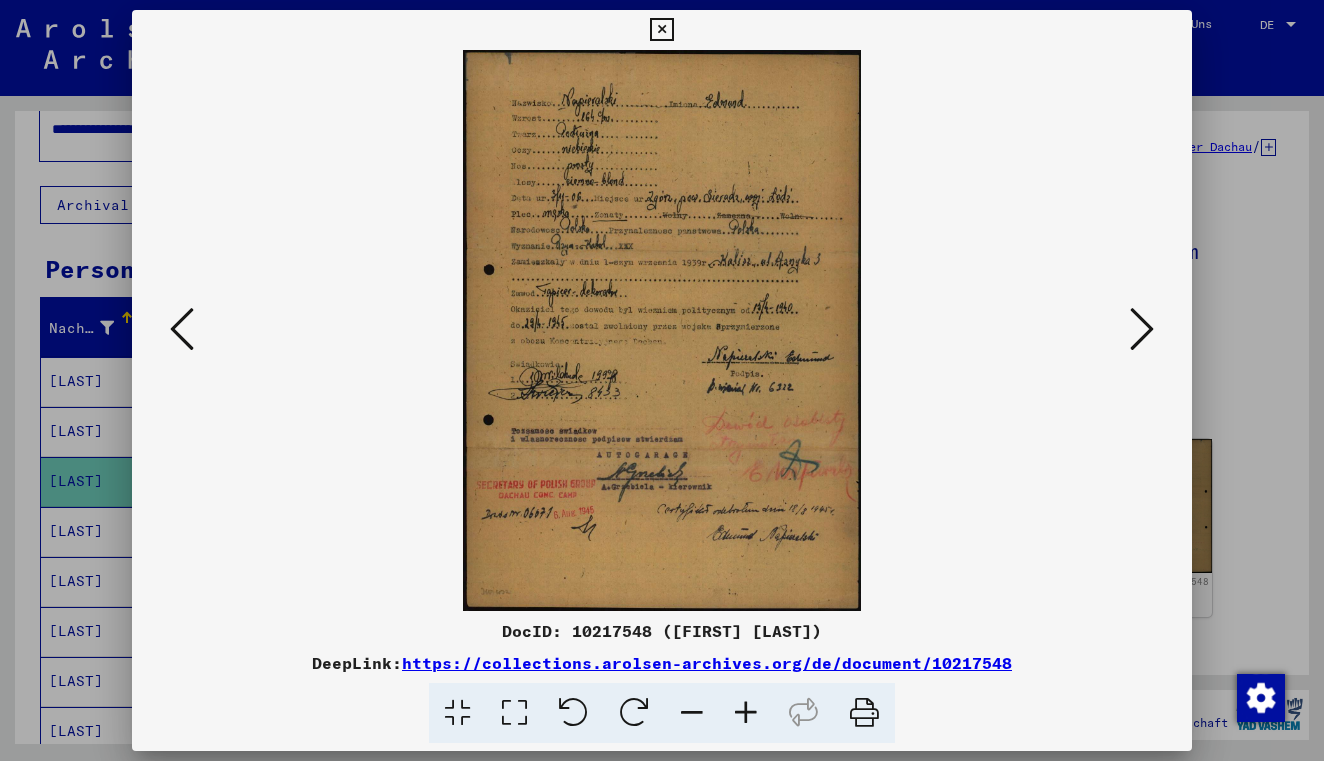 click at bounding box center (661, 330) 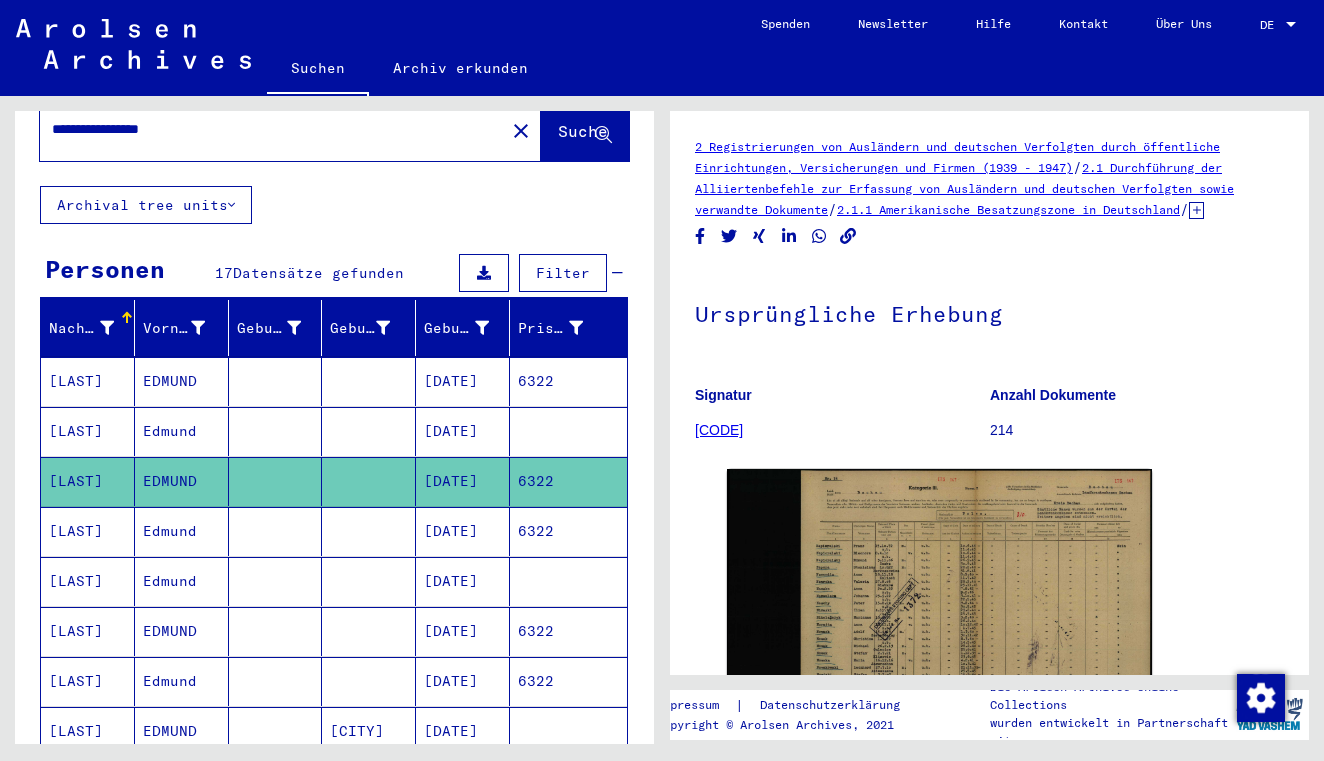 scroll, scrollTop: 0, scrollLeft: 0, axis: both 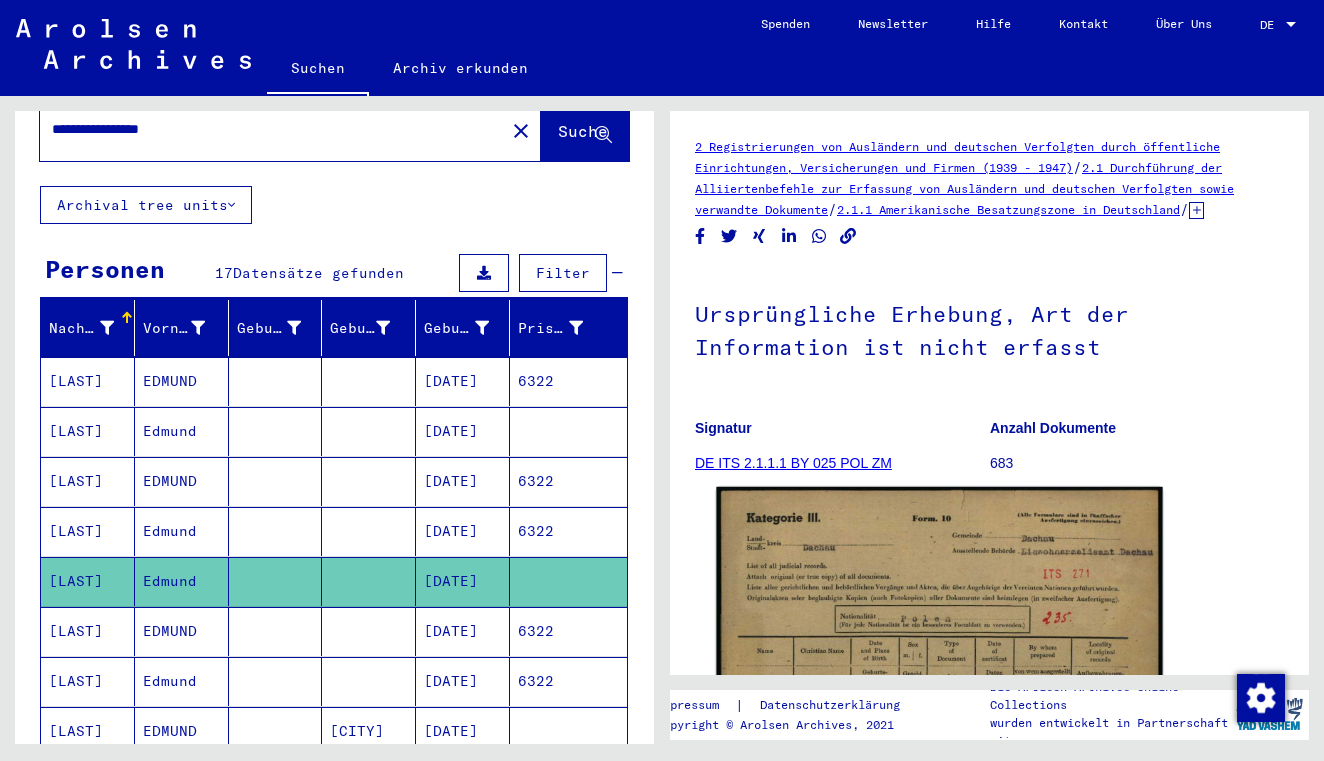 click 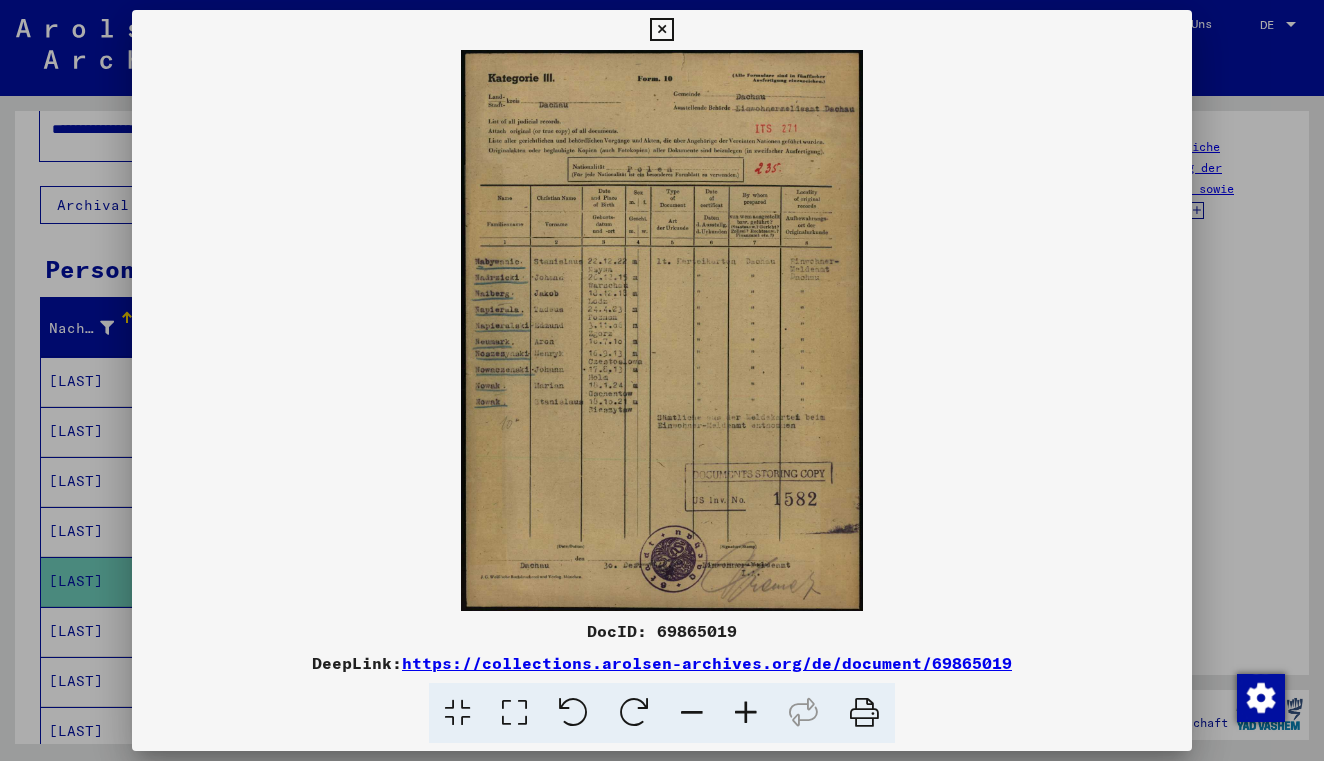 drag, startPoint x: 1230, startPoint y: 387, endPoint x: 635, endPoint y: 487, distance: 603.34485 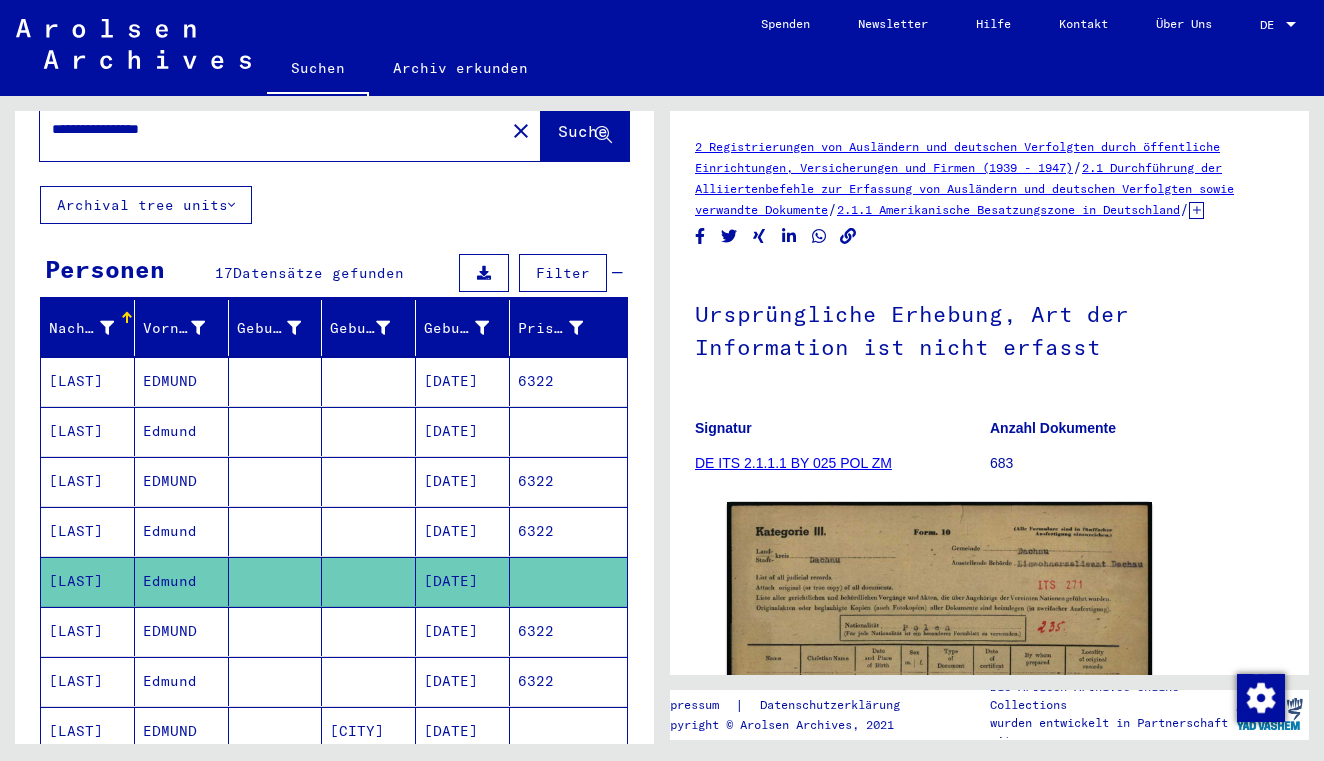 click on "[LAST]" at bounding box center (88, 581) 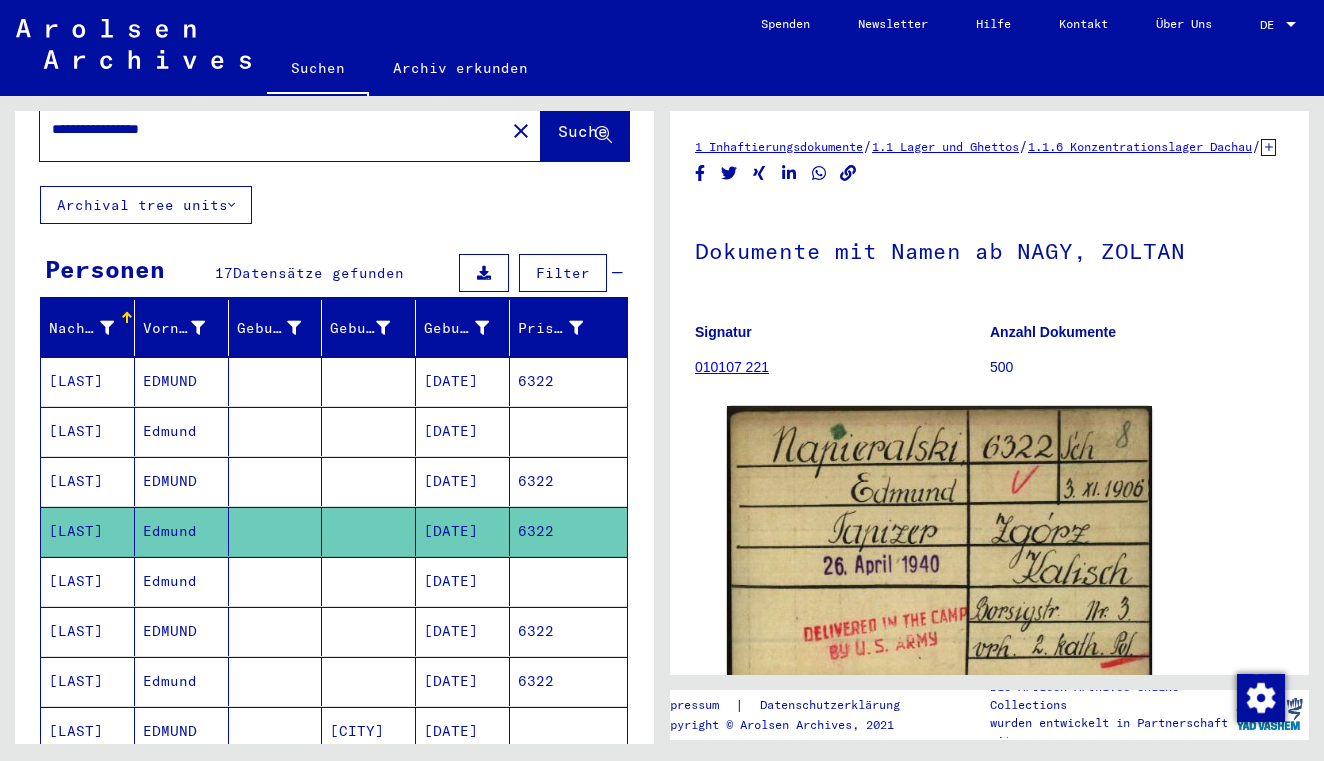 scroll, scrollTop: 0, scrollLeft: 0, axis: both 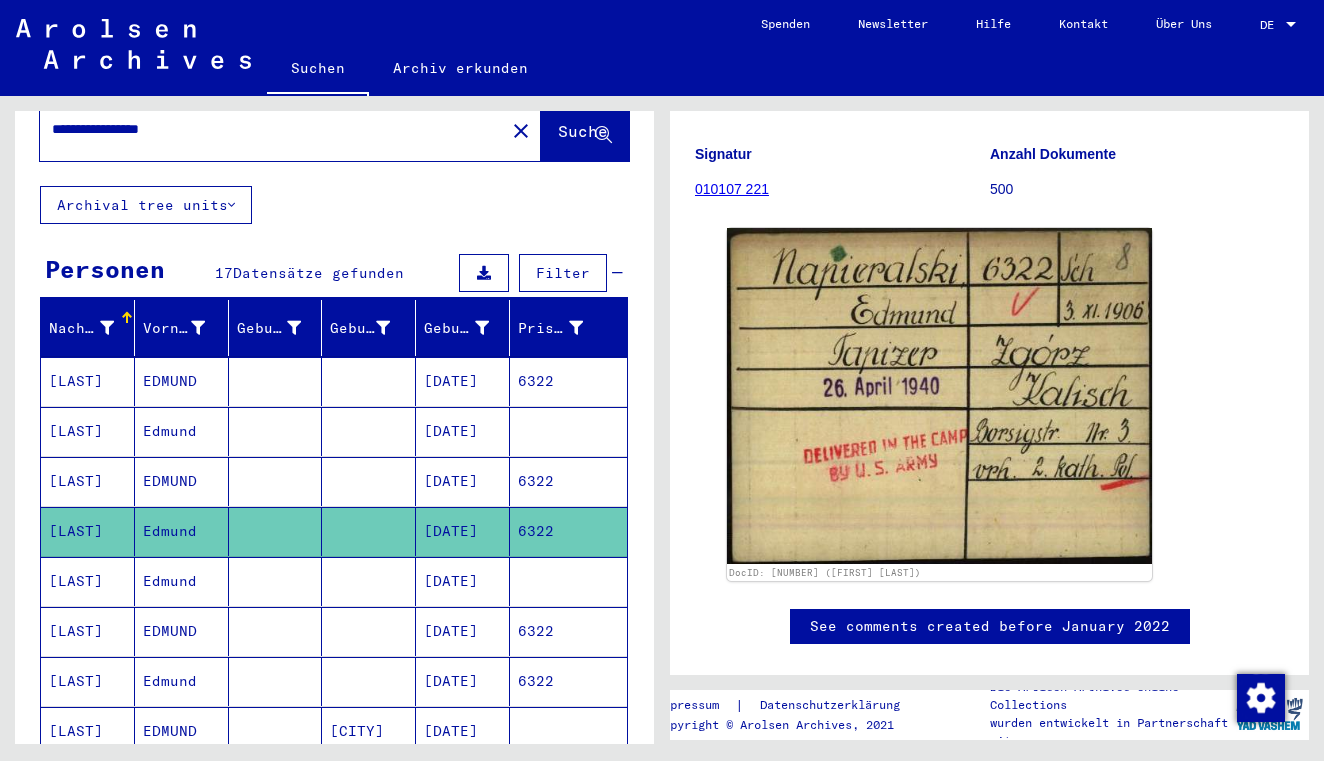 drag, startPoint x: 275, startPoint y: 517, endPoint x: 269, endPoint y: 543, distance: 26.683329 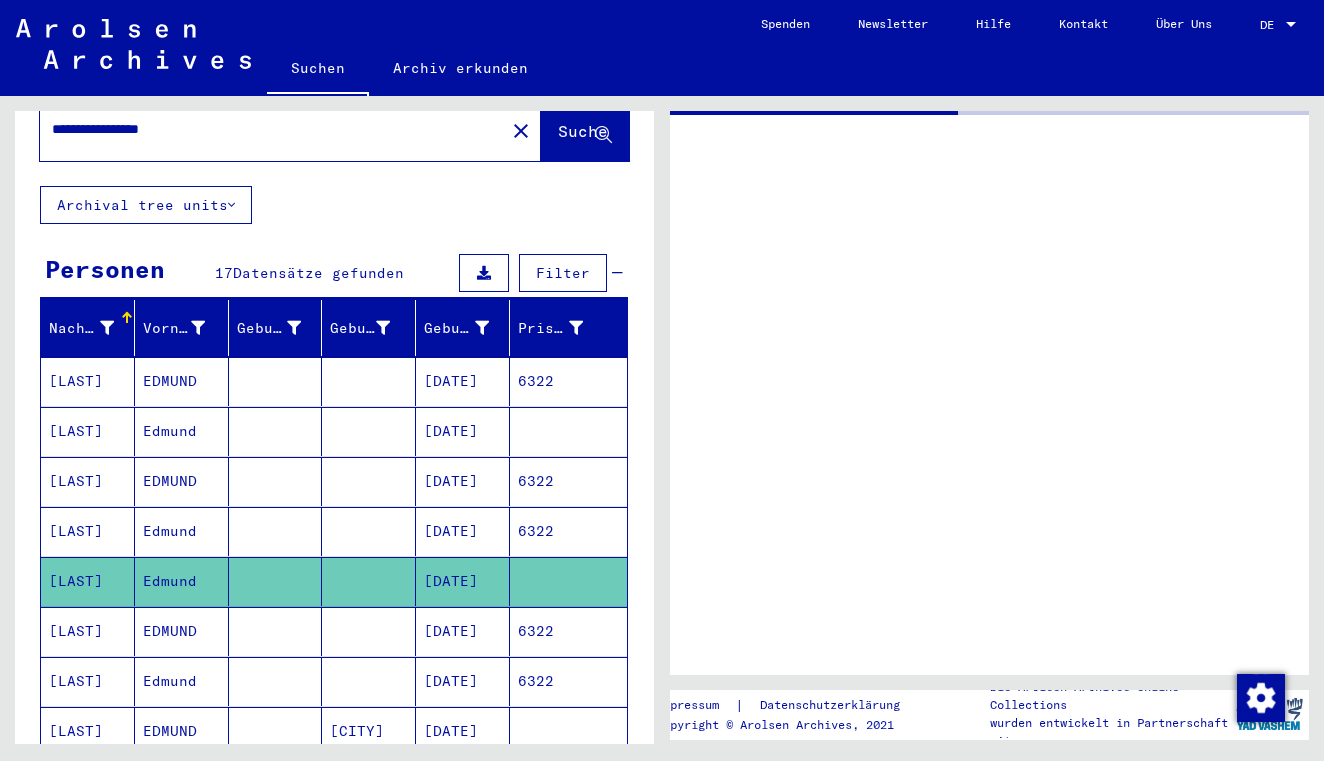scroll, scrollTop: 0, scrollLeft: 0, axis: both 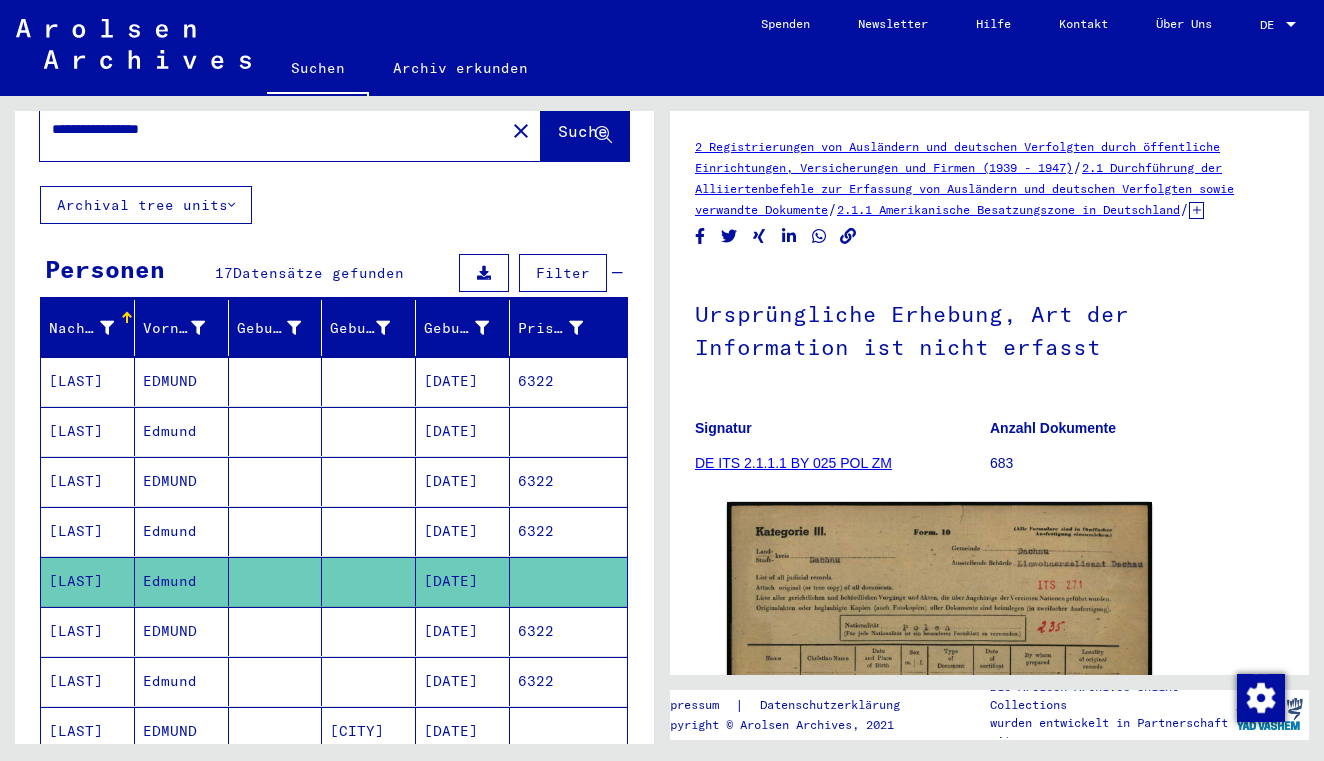 click on "EDMUND" at bounding box center [182, 681] 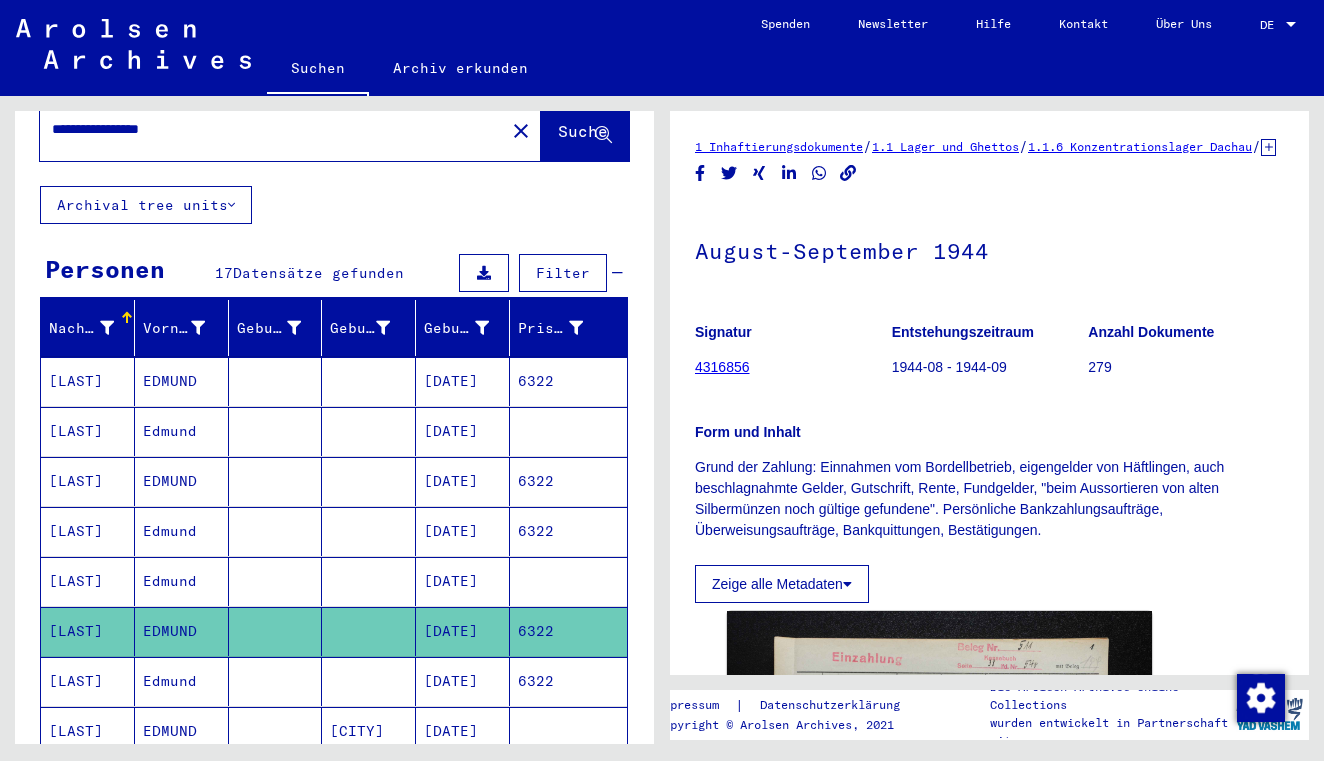 scroll, scrollTop: 0, scrollLeft: 0, axis: both 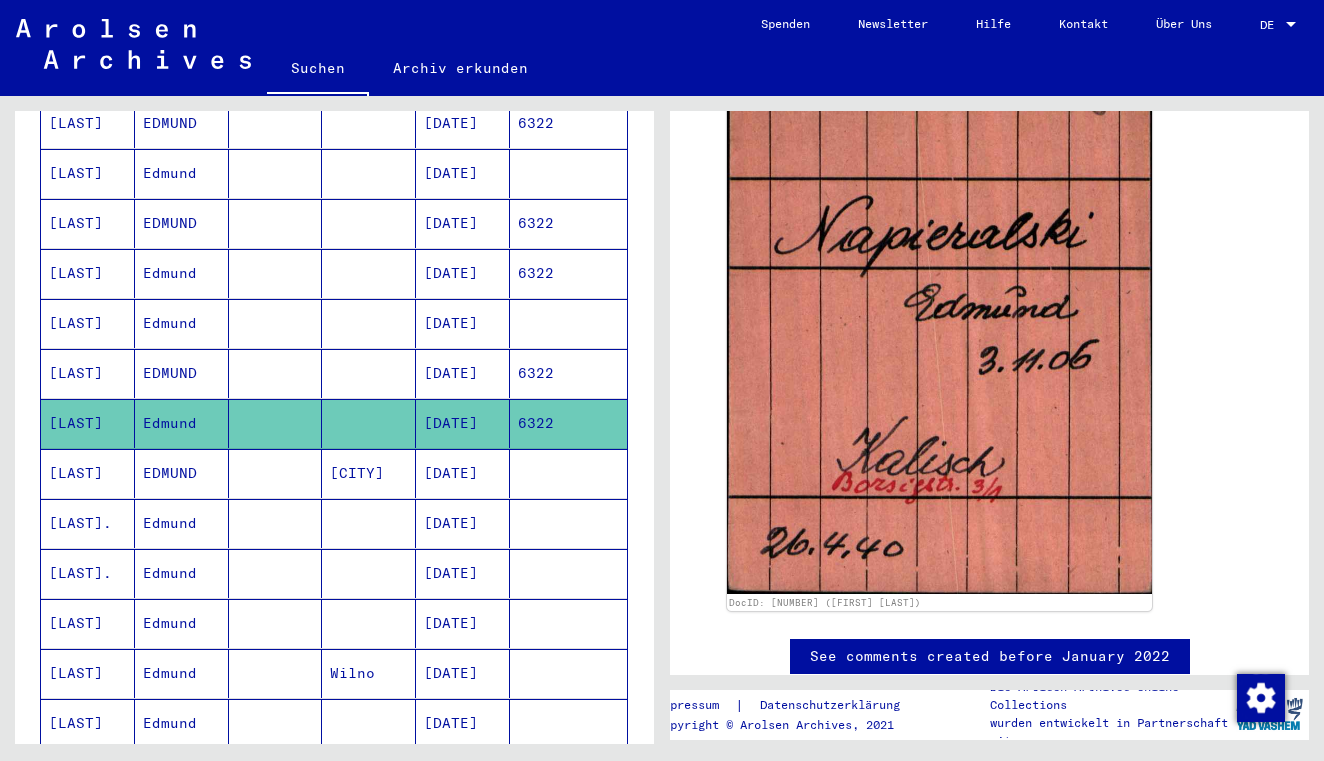 click on "[CITY]" at bounding box center (369, 523) 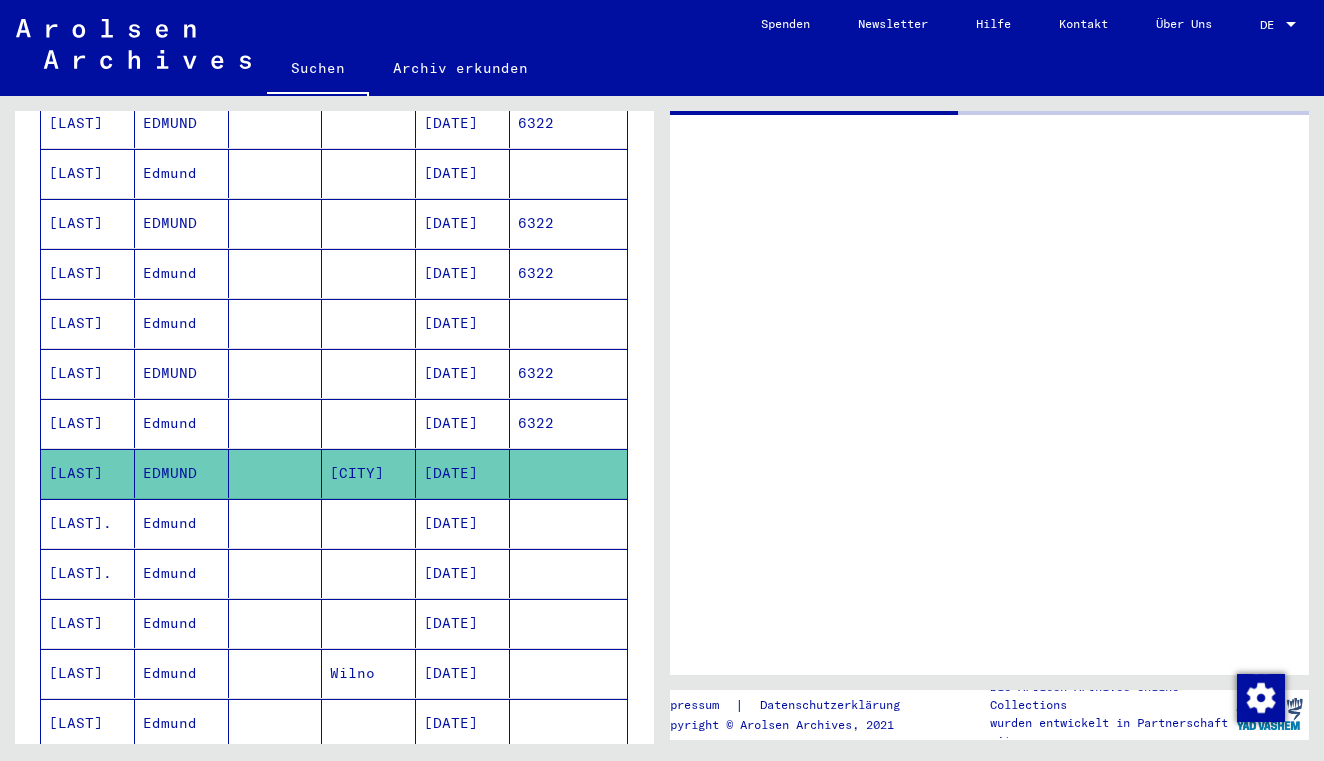 scroll, scrollTop: 0, scrollLeft: 0, axis: both 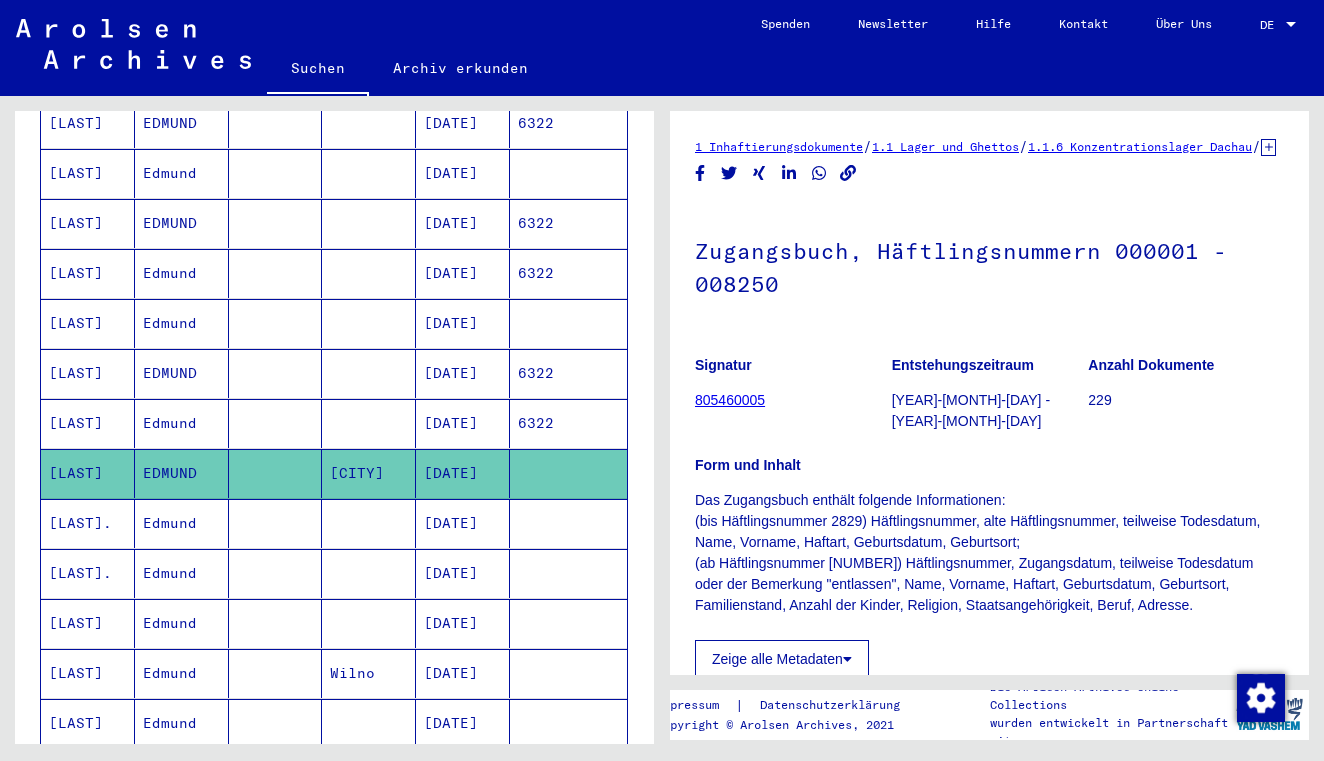 click at bounding box center (369, 573) 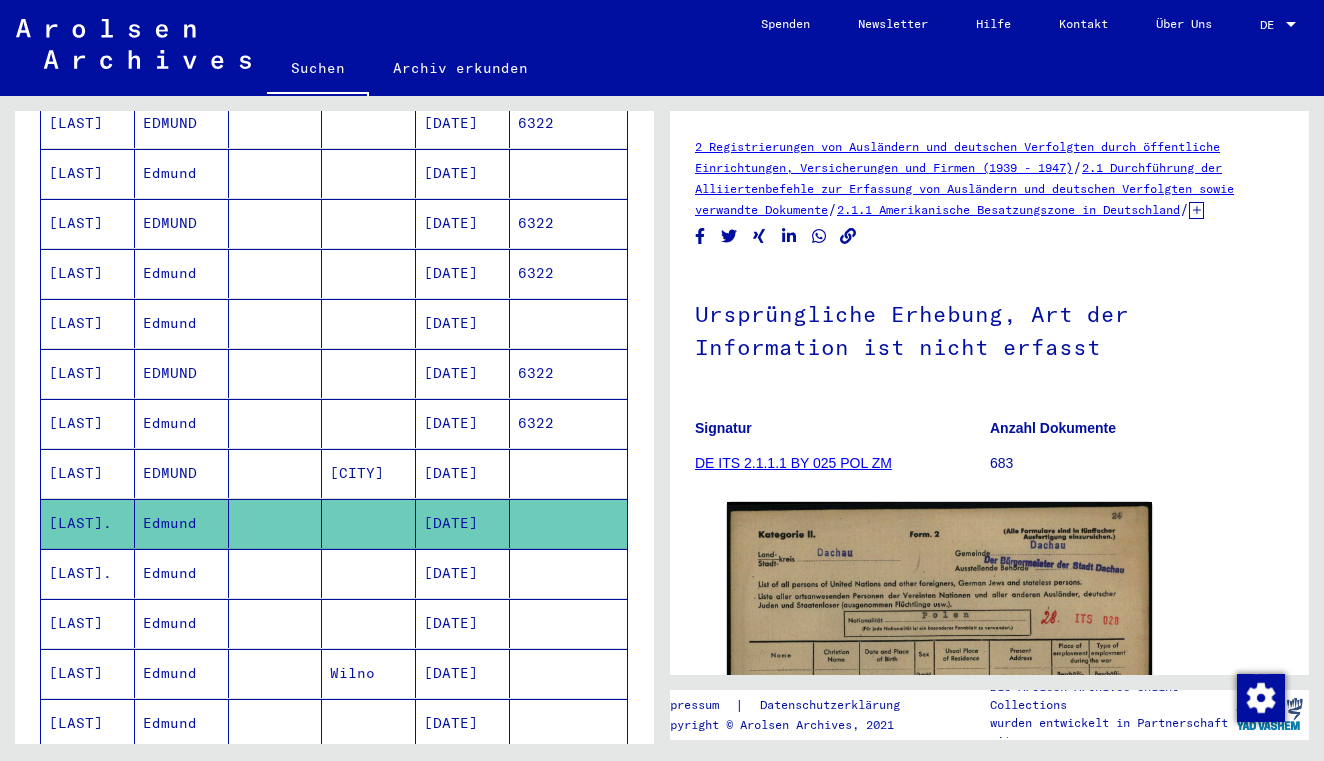 scroll, scrollTop: 0, scrollLeft: 0, axis: both 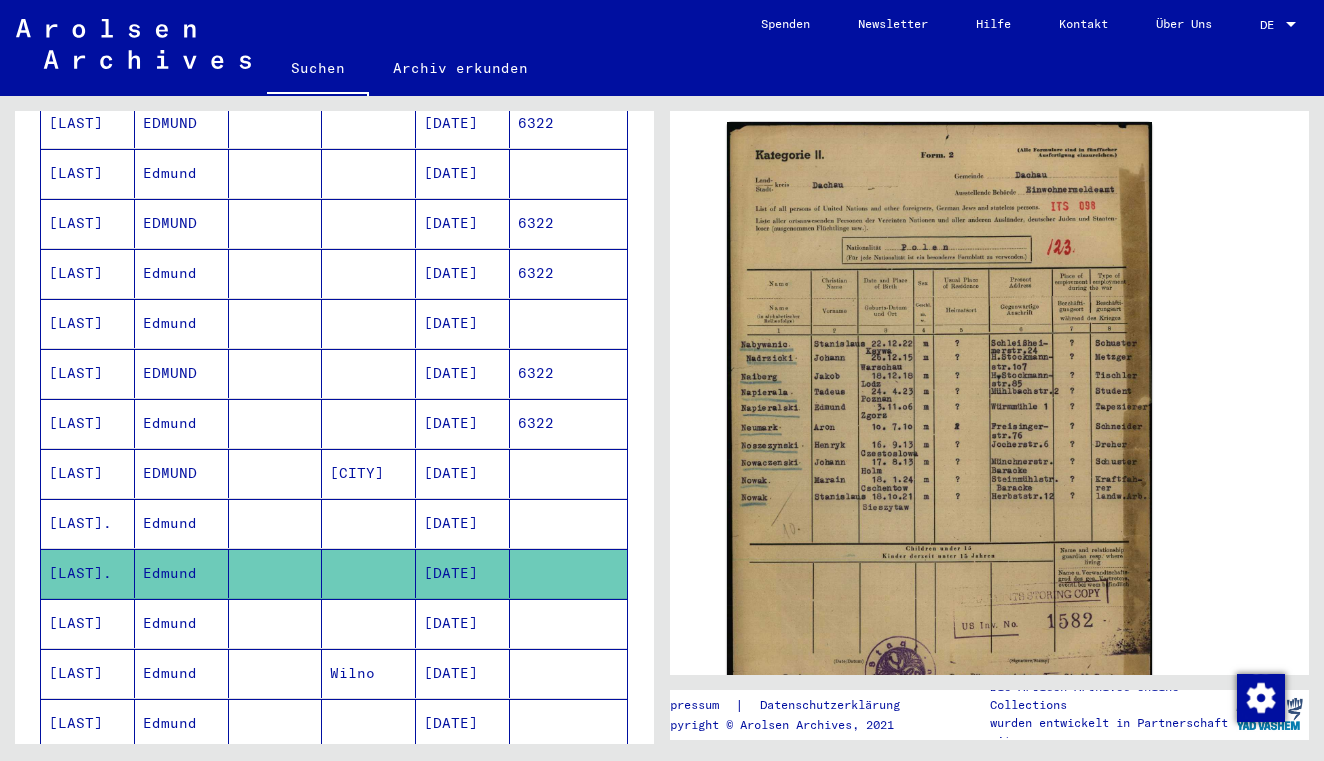 click at bounding box center [369, 673] 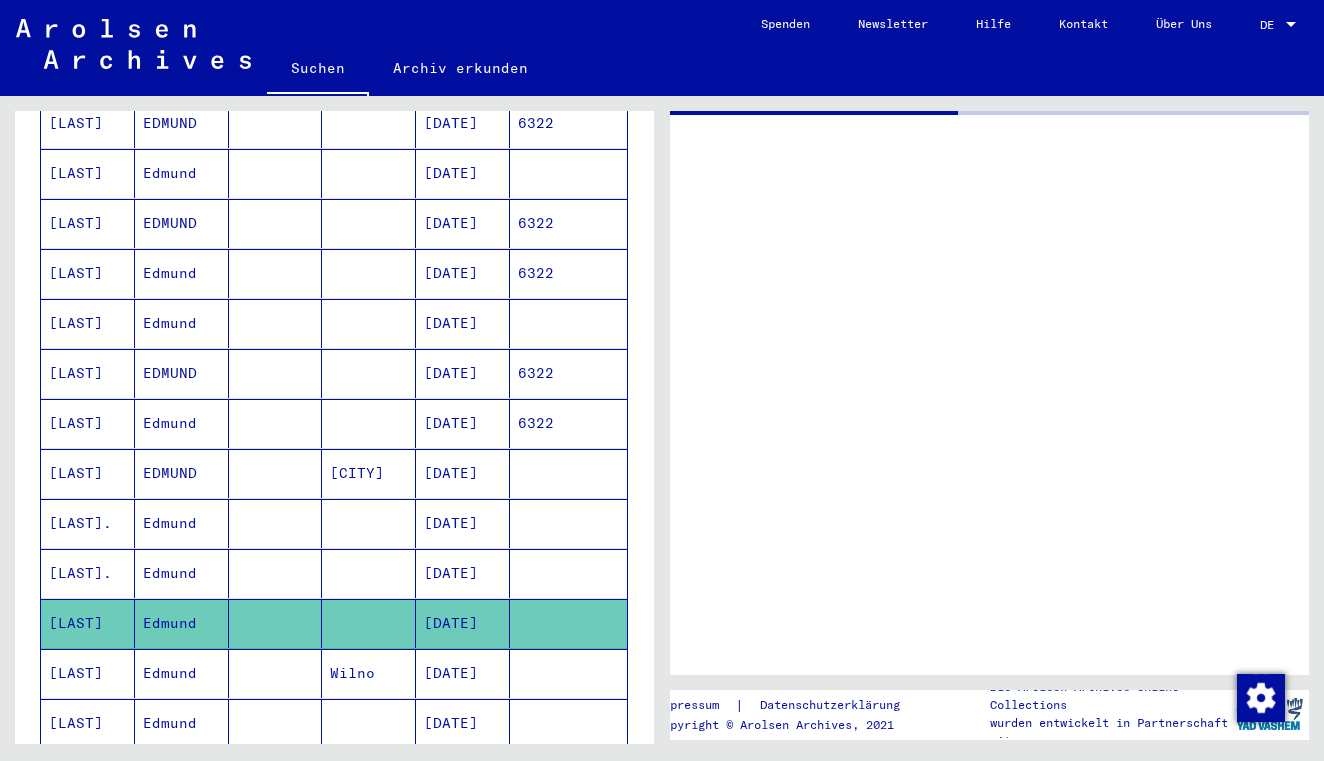 scroll, scrollTop: 0, scrollLeft: 0, axis: both 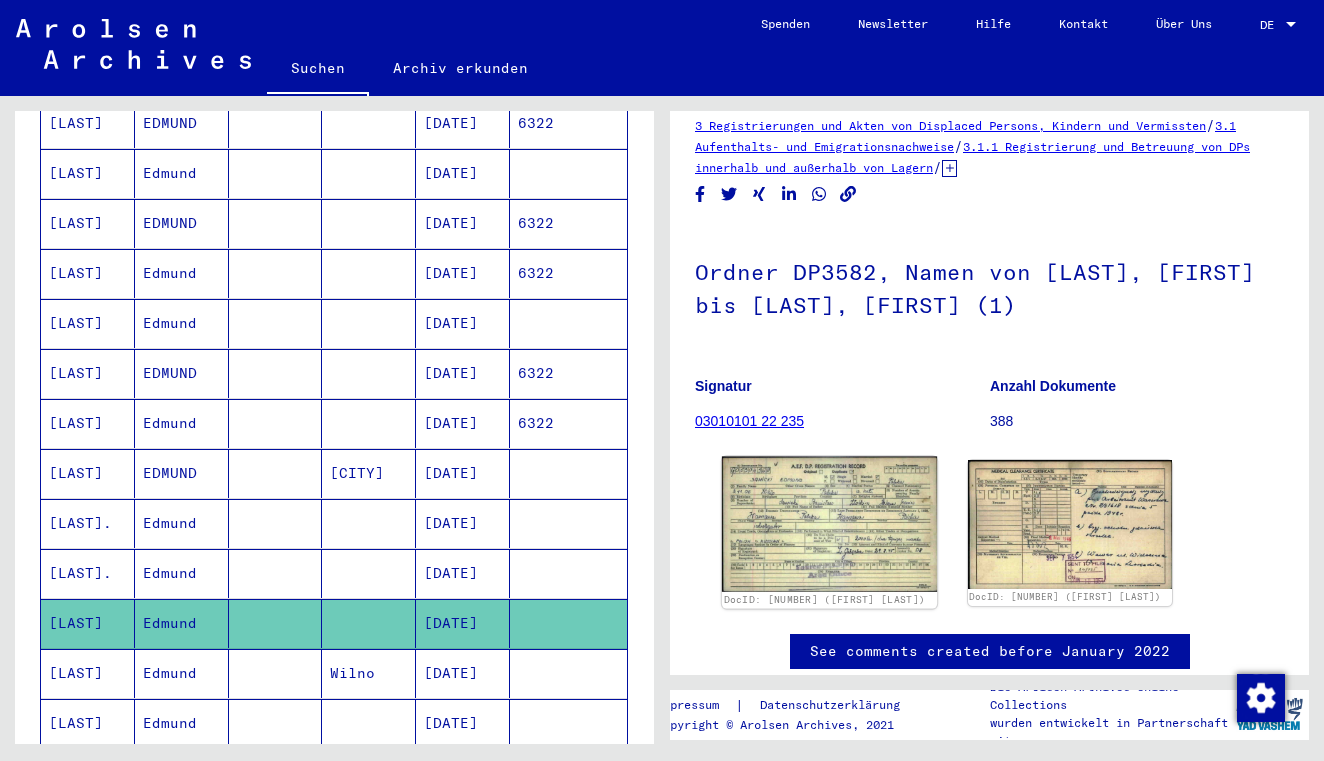 click 